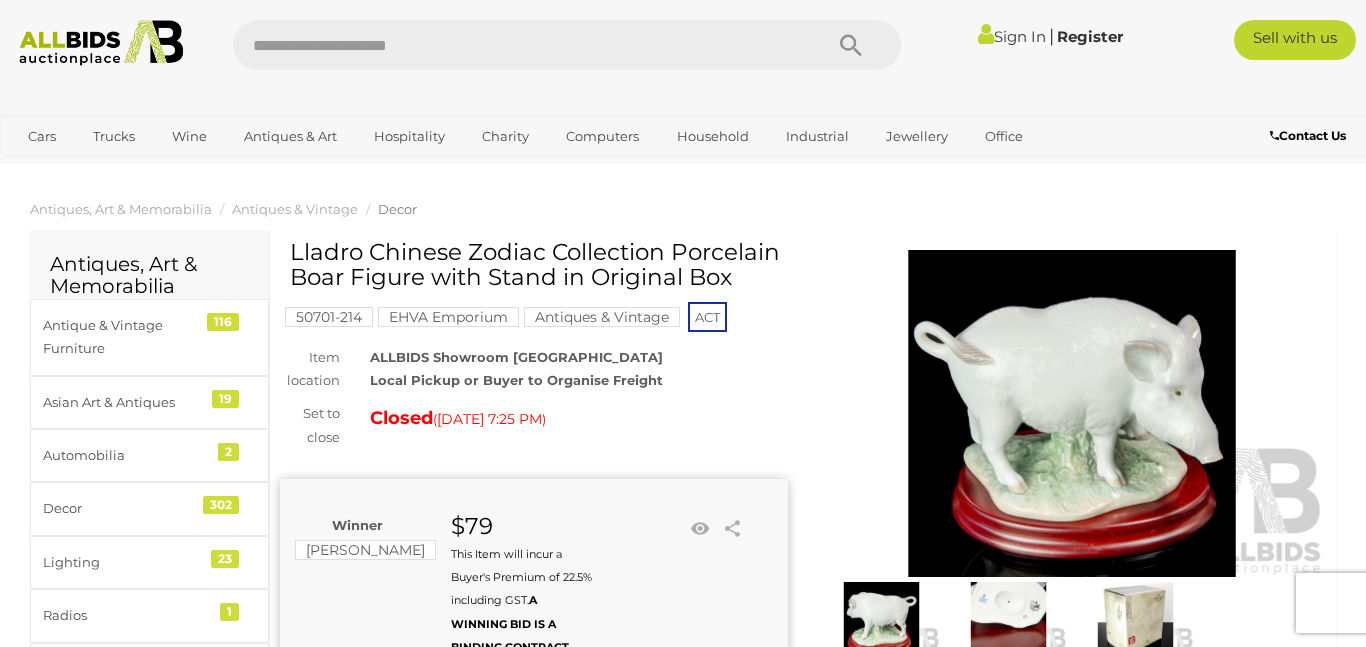 scroll, scrollTop: 0, scrollLeft: 0, axis: both 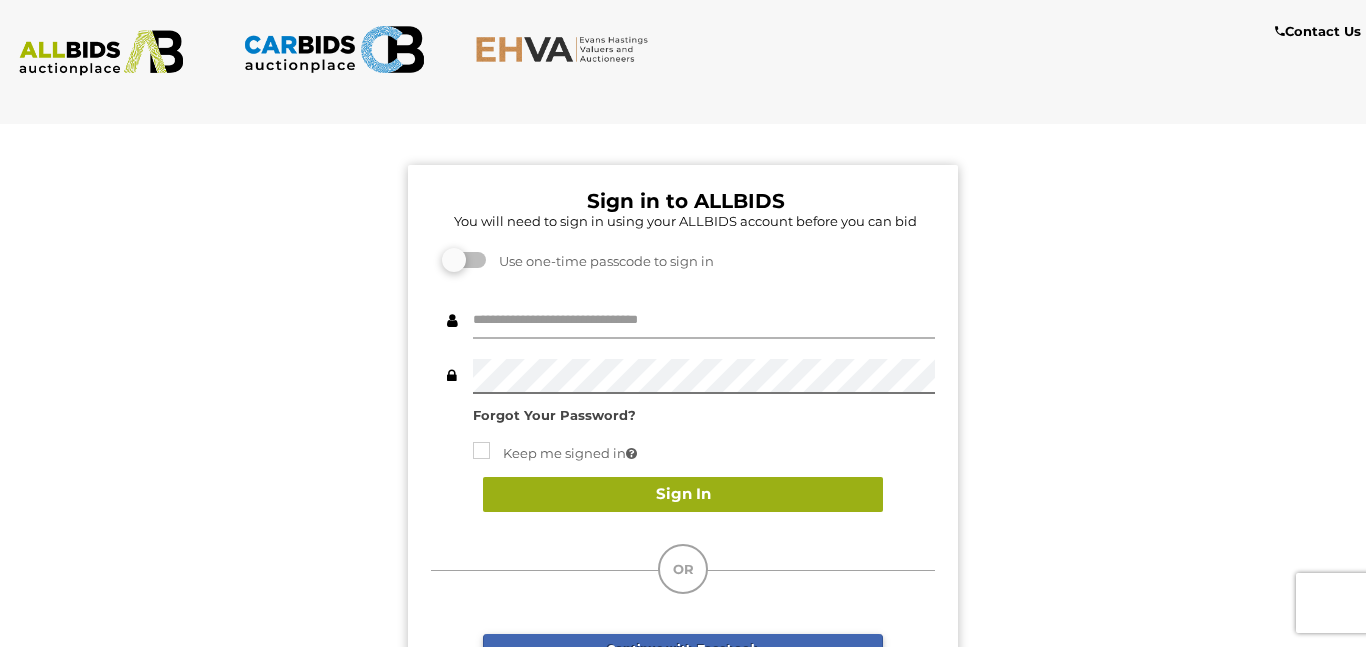type on "**********" 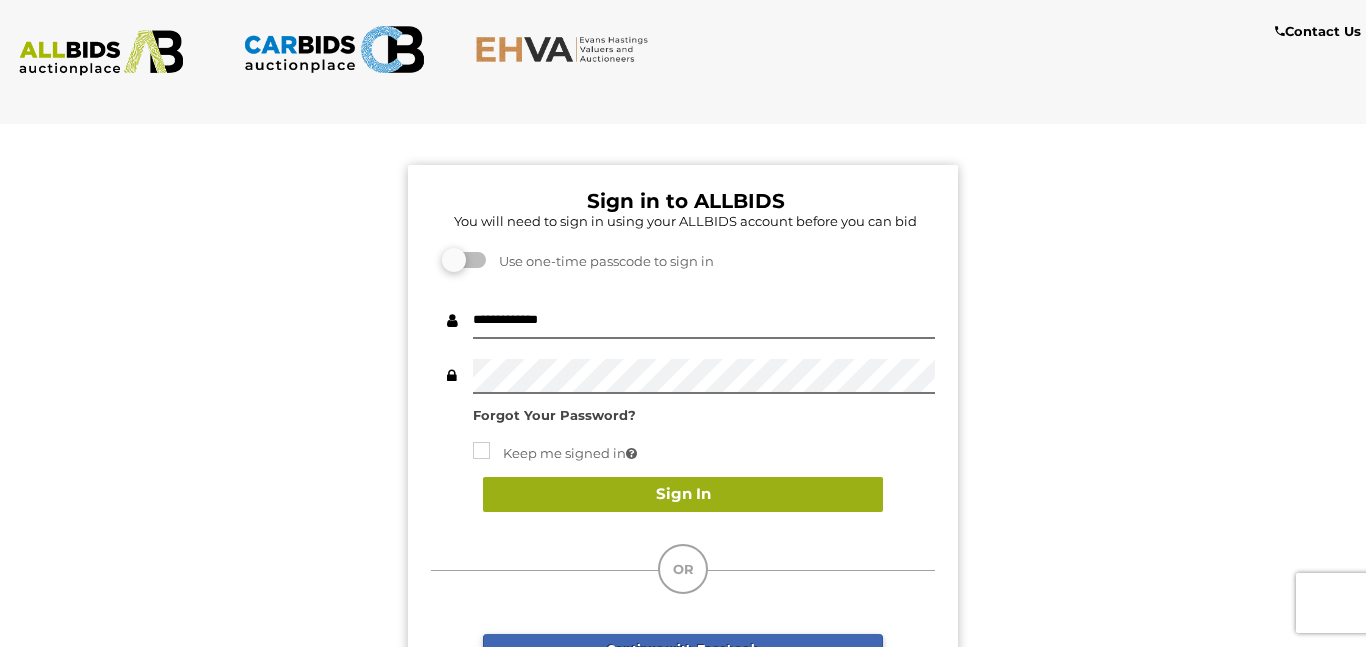 click on "Sign In" at bounding box center (683, 494) 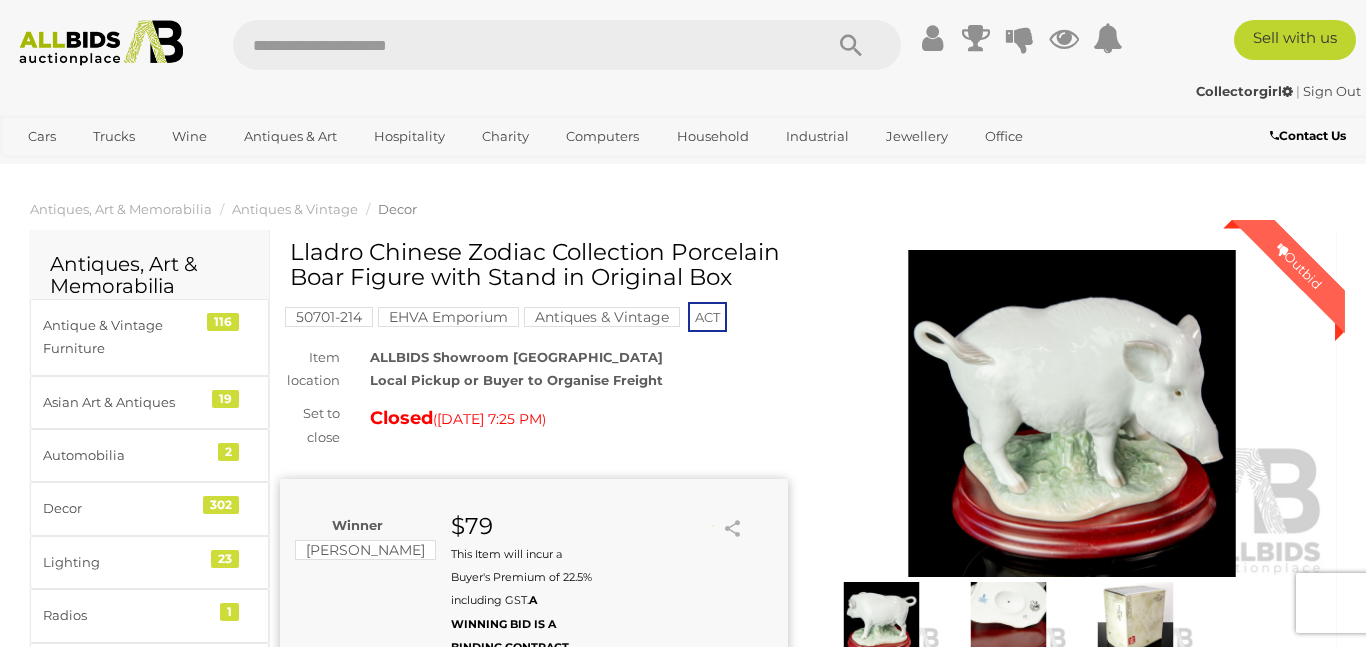 scroll, scrollTop: 0, scrollLeft: 0, axis: both 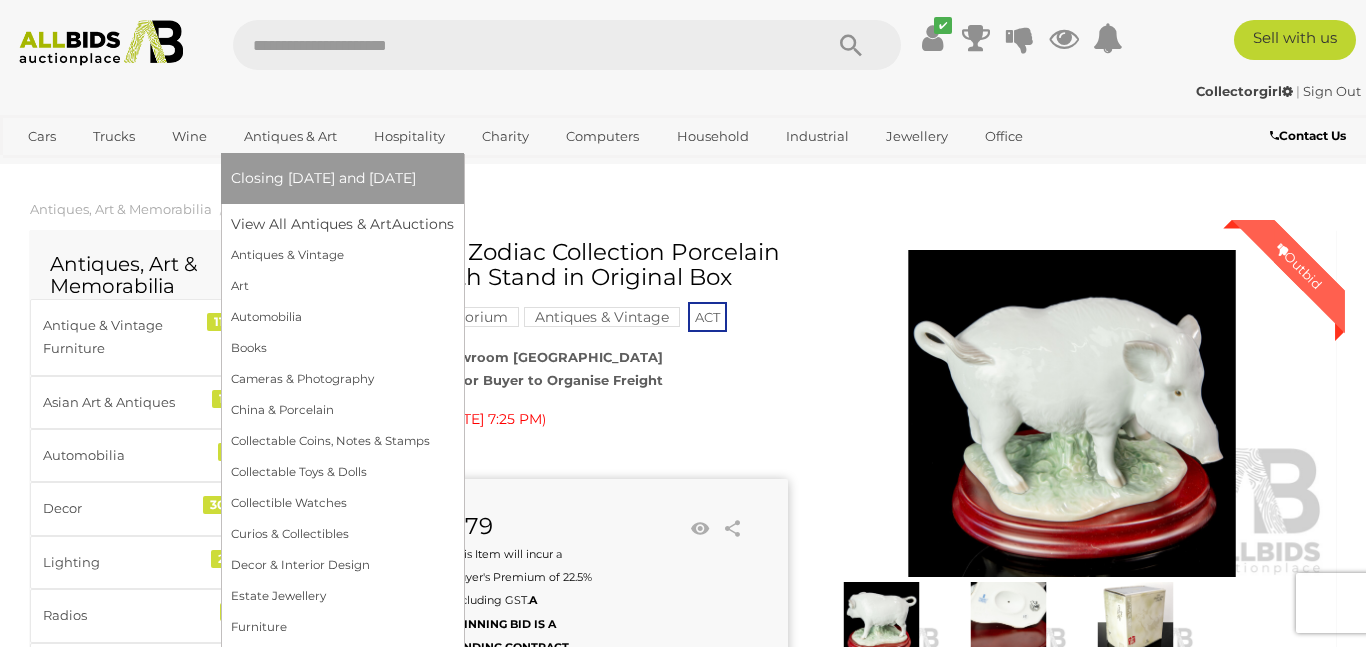 click on "Antiques & Art" at bounding box center [290, 136] 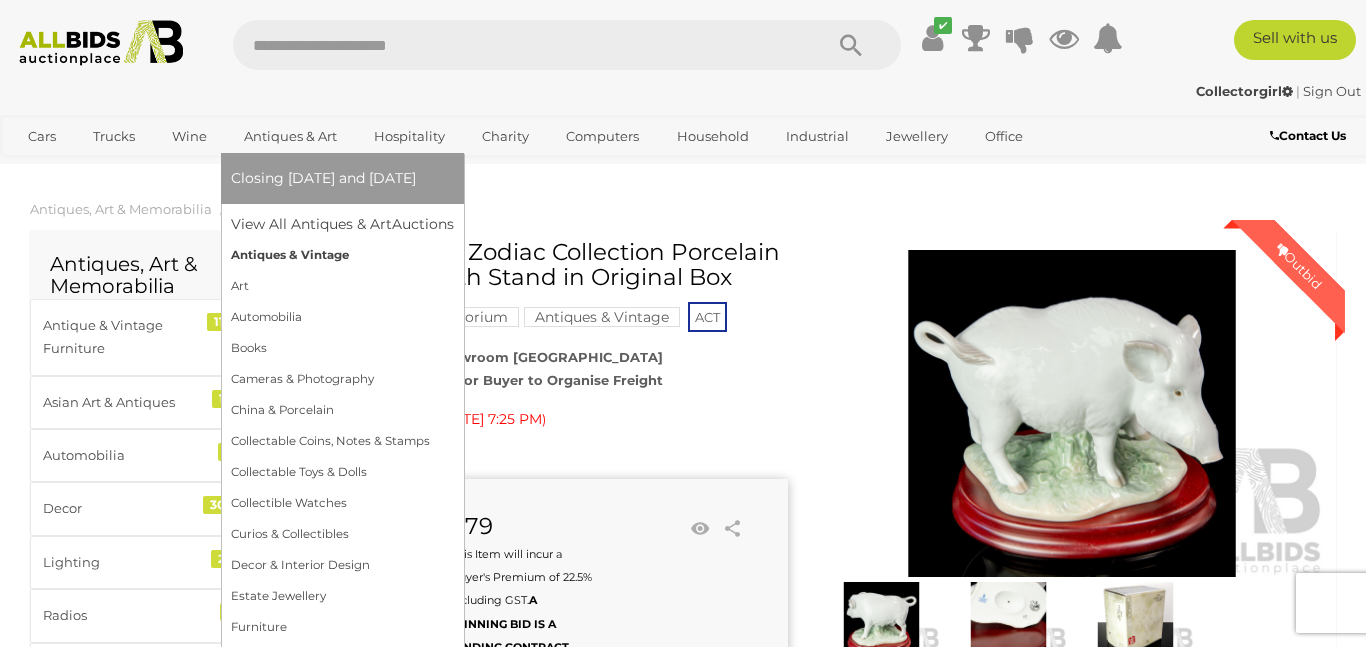 click on "Antiques & Vintage" at bounding box center [342, 255] 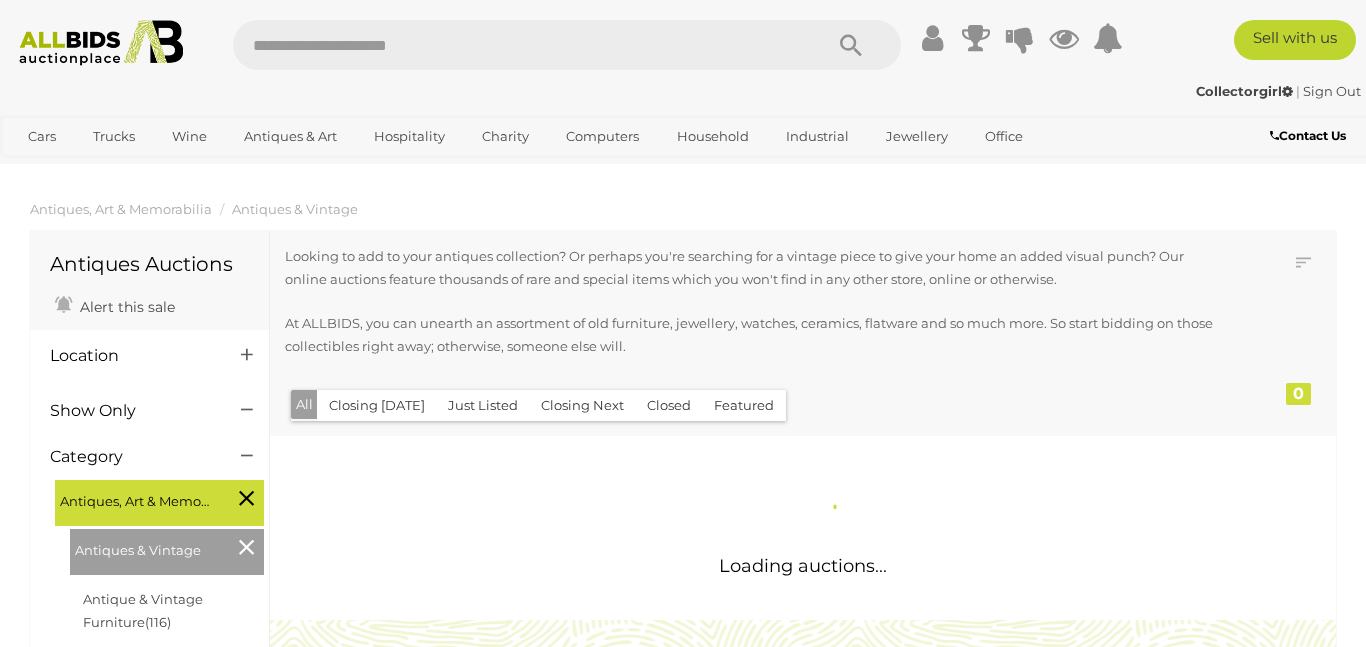 scroll, scrollTop: 0, scrollLeft: 0, axis: both 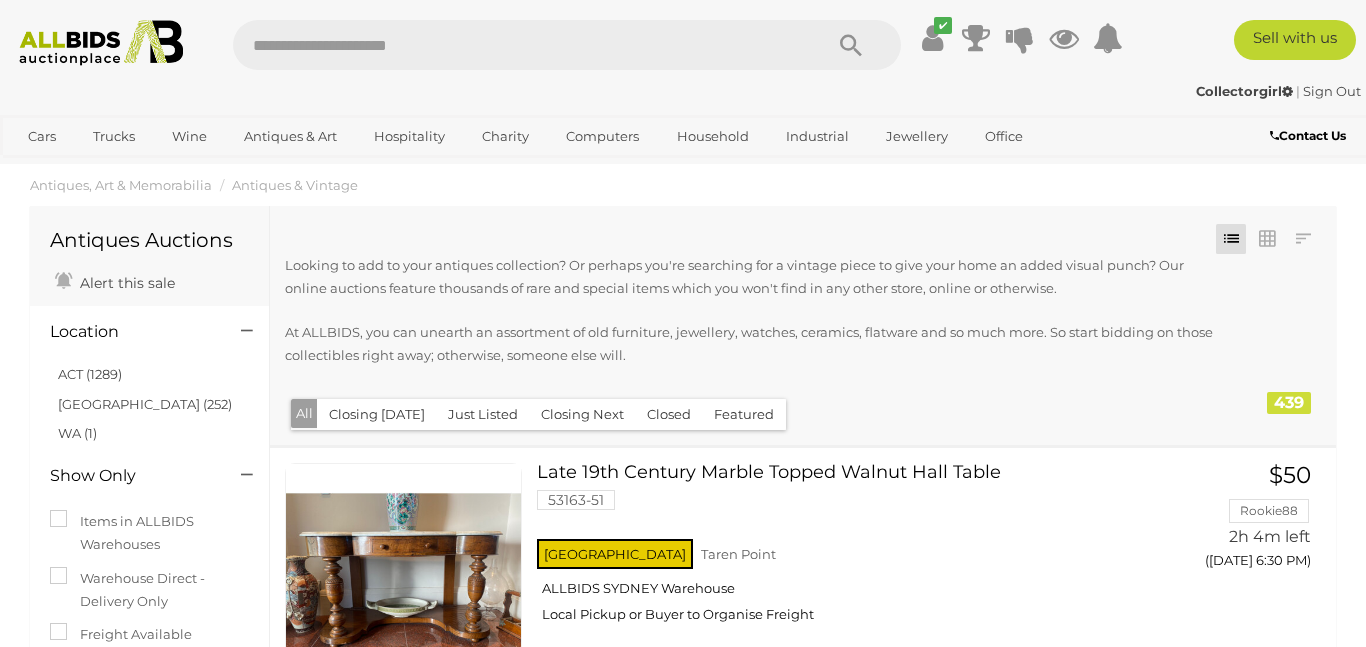 click on "Closing Next" at bounding box center (582, 414) 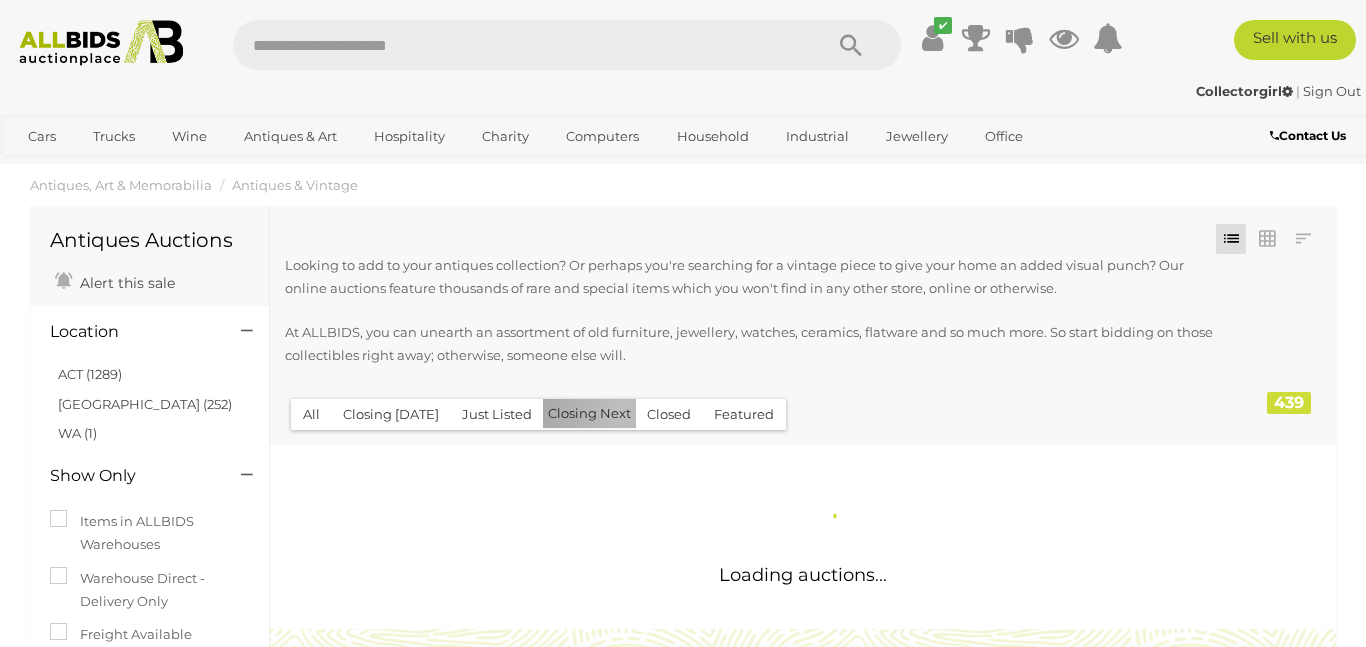 scroll, scrollTop: 0, scrollLeft: 0, axis: both 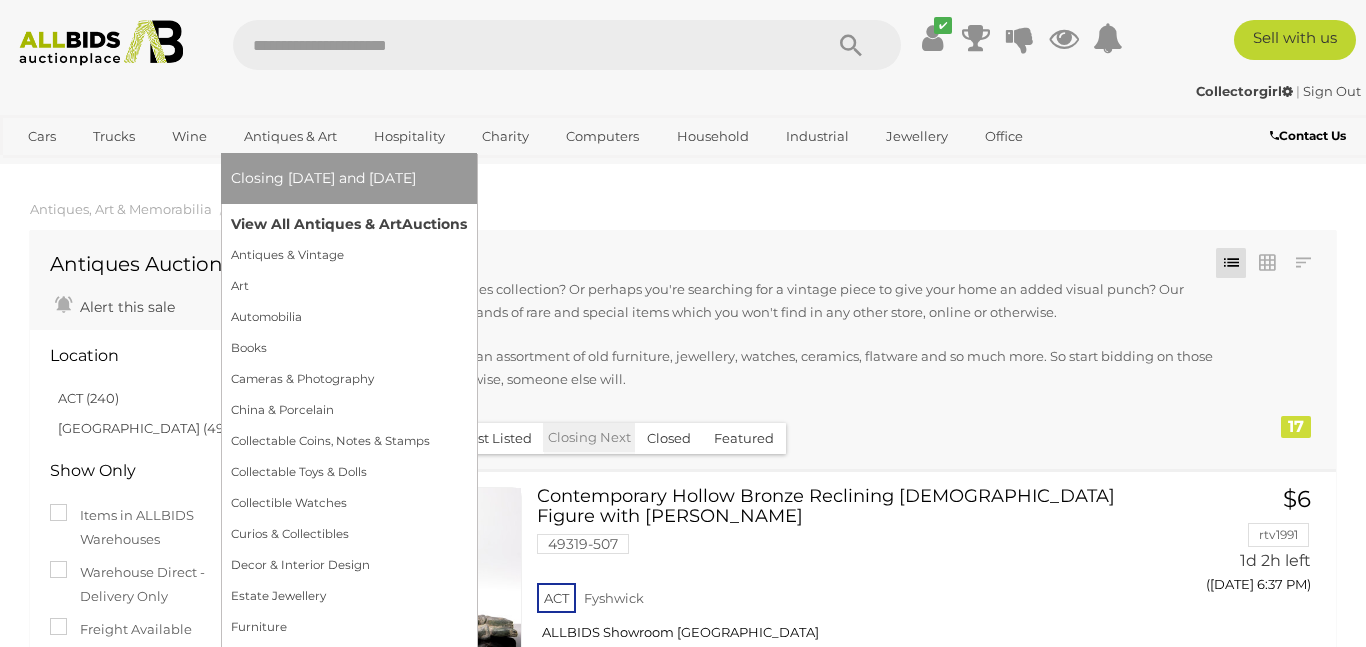 click on "View All Antiques & Art  Auctions" at bounding box center [349, 224] 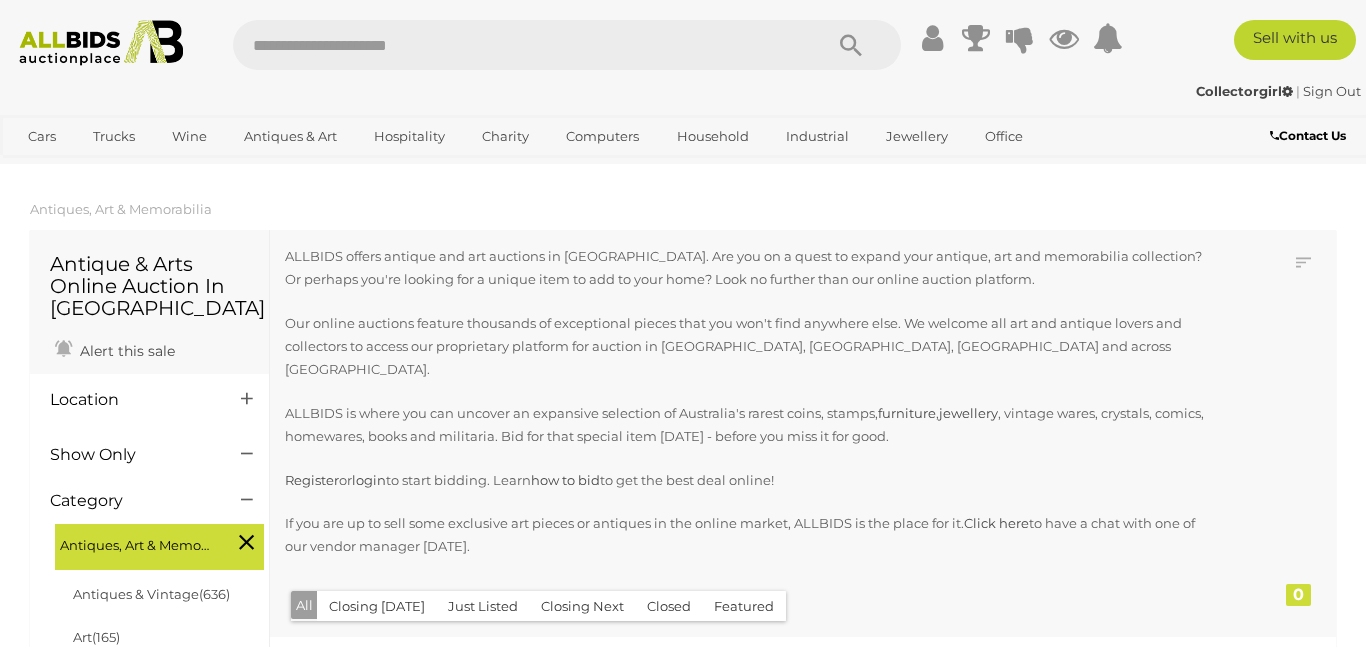 scroll, scrollTop: 0, scrollLeft: 0, axis: both 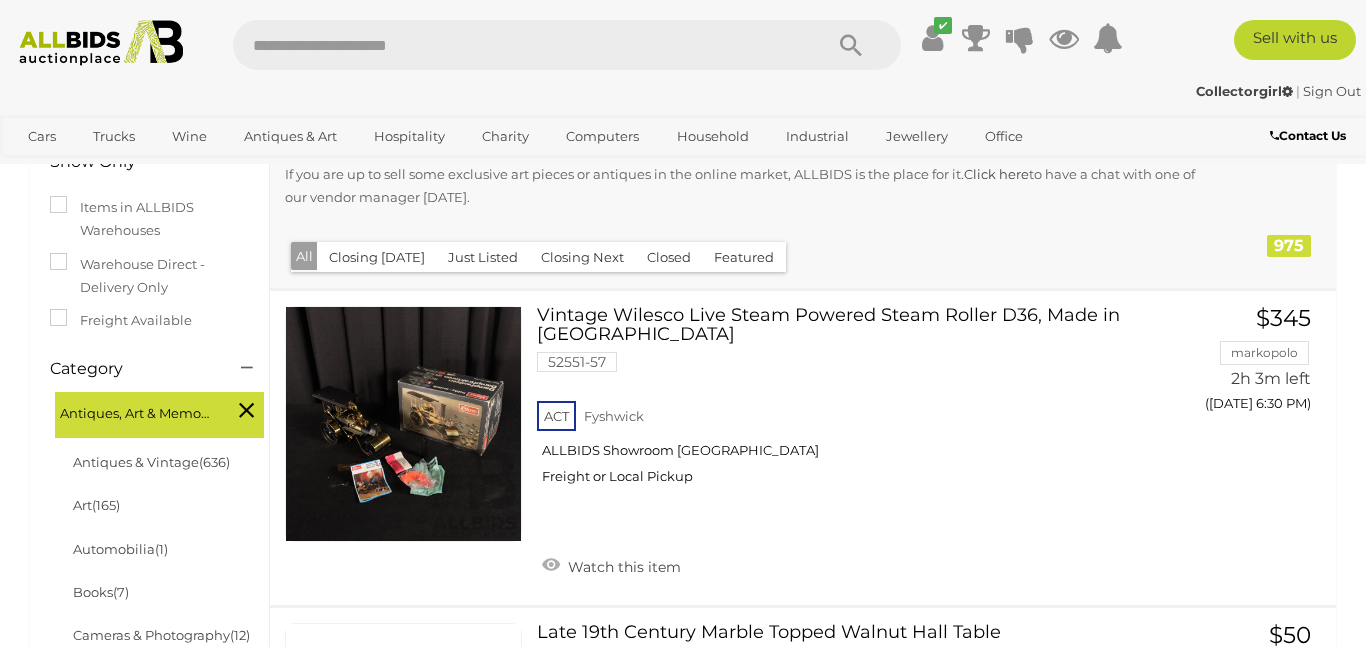 click on "Closing Next" at bounding box center (582, 257) 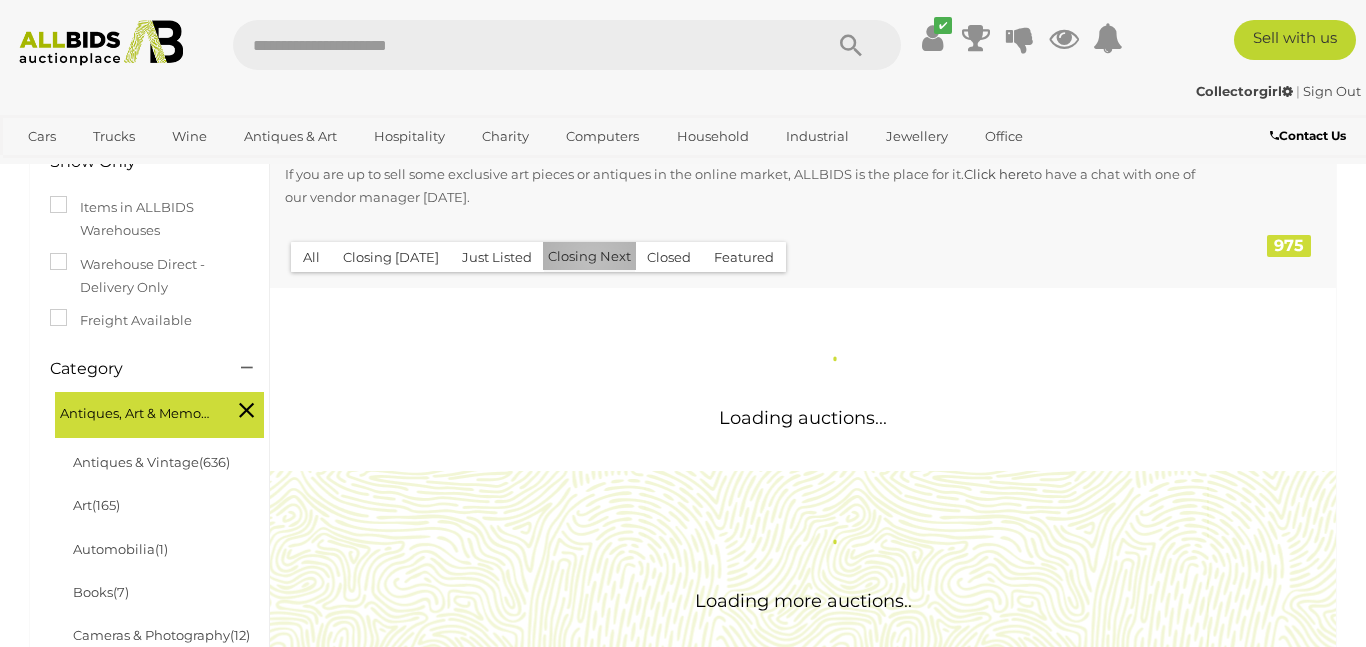 scroll, scrollTop: 0, scrollLeft: 0, axis: both 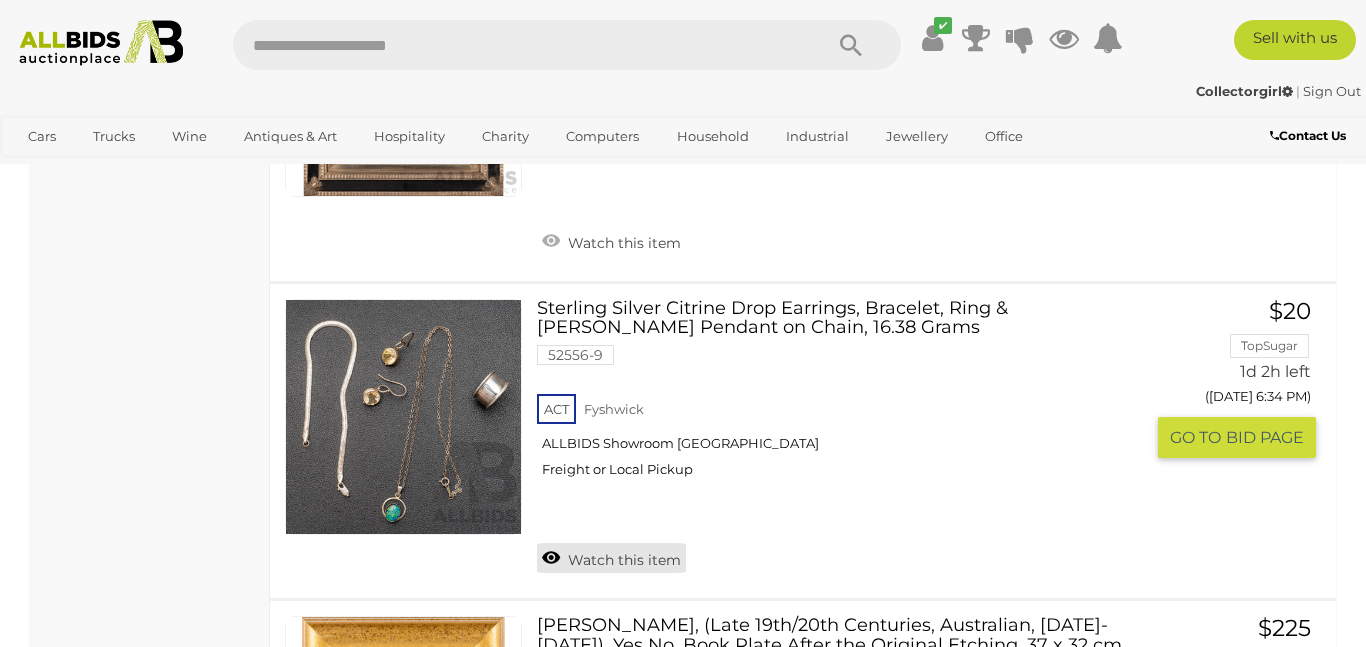 click on "Watch this item" at bounding box center [611, 558] 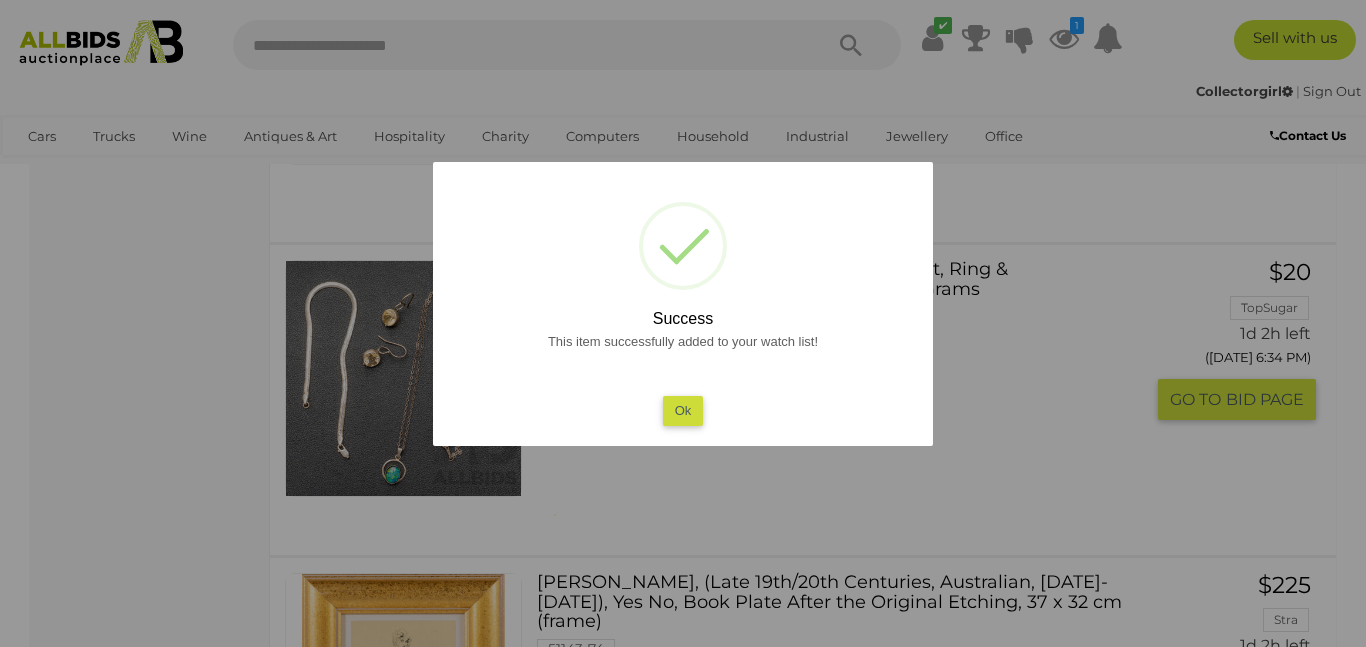 click on "Ok" at bounding box center (683, 410) 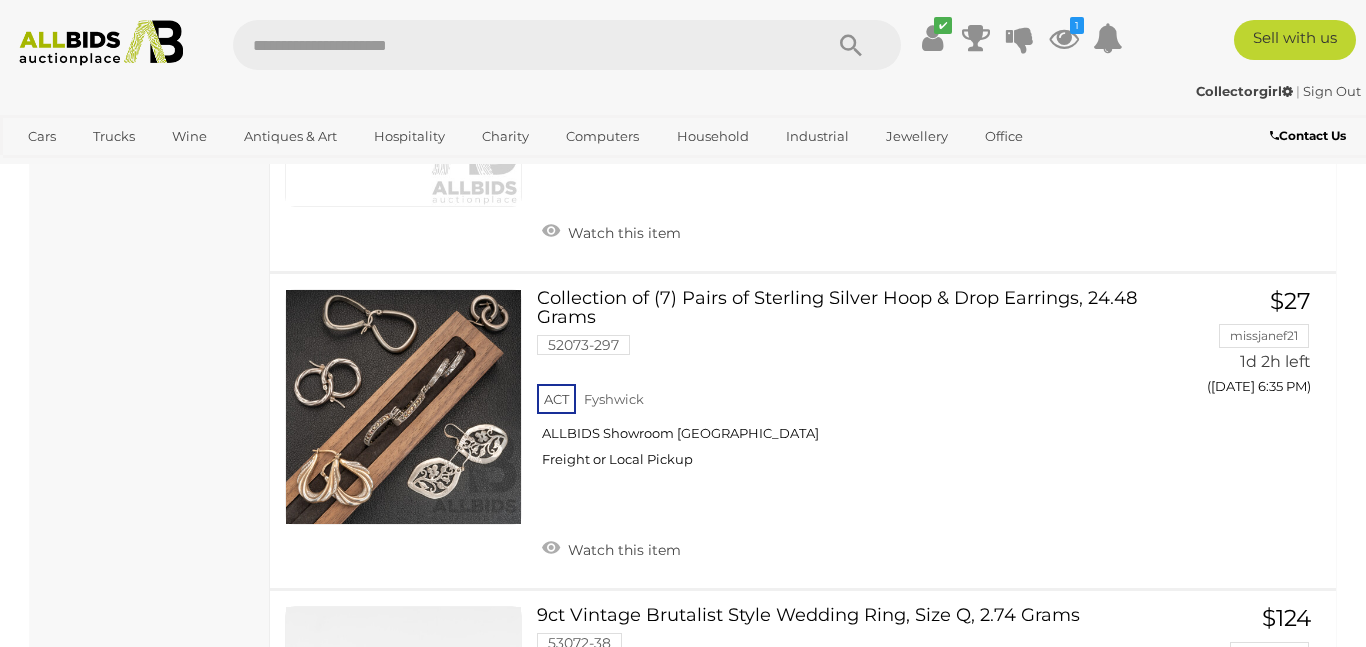 scroll, scrollTop: 3638, scrollLeft: 0, axis: vertical 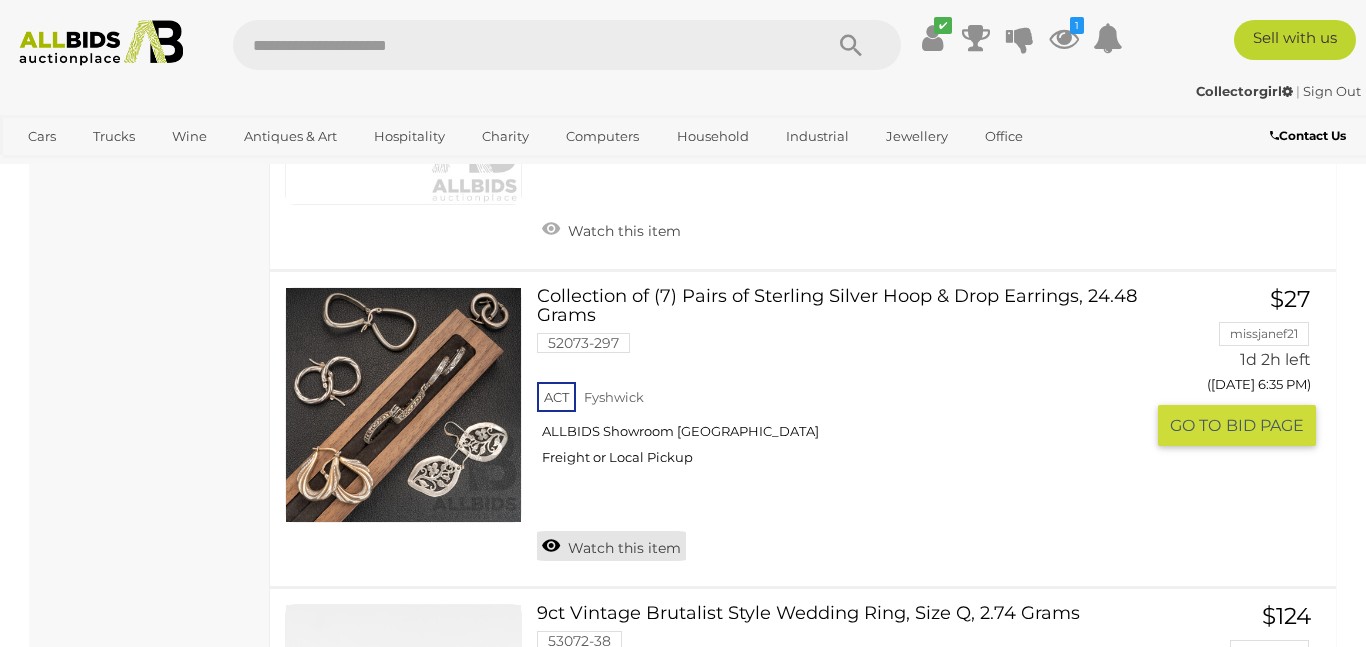 click on "Watch this item" at bounding box center [611, 546] 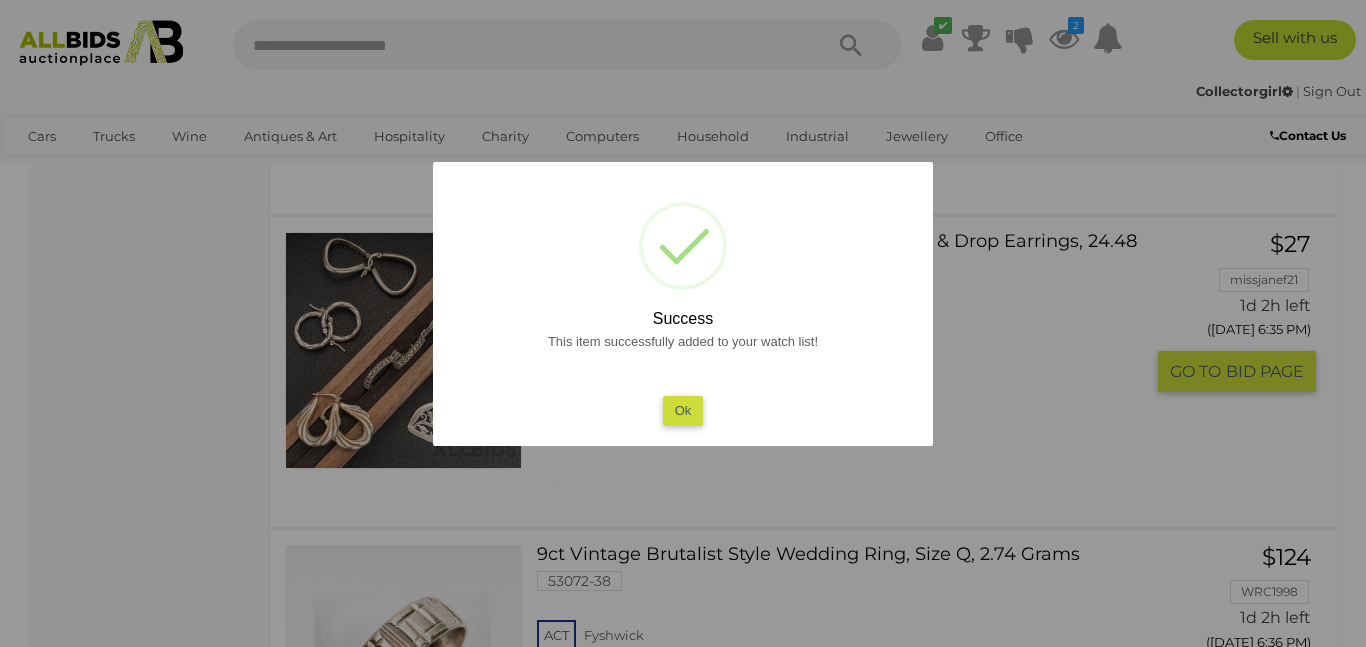 click on "This item successfully added to your watch list!  Ok" at bounding box center (683, 377) 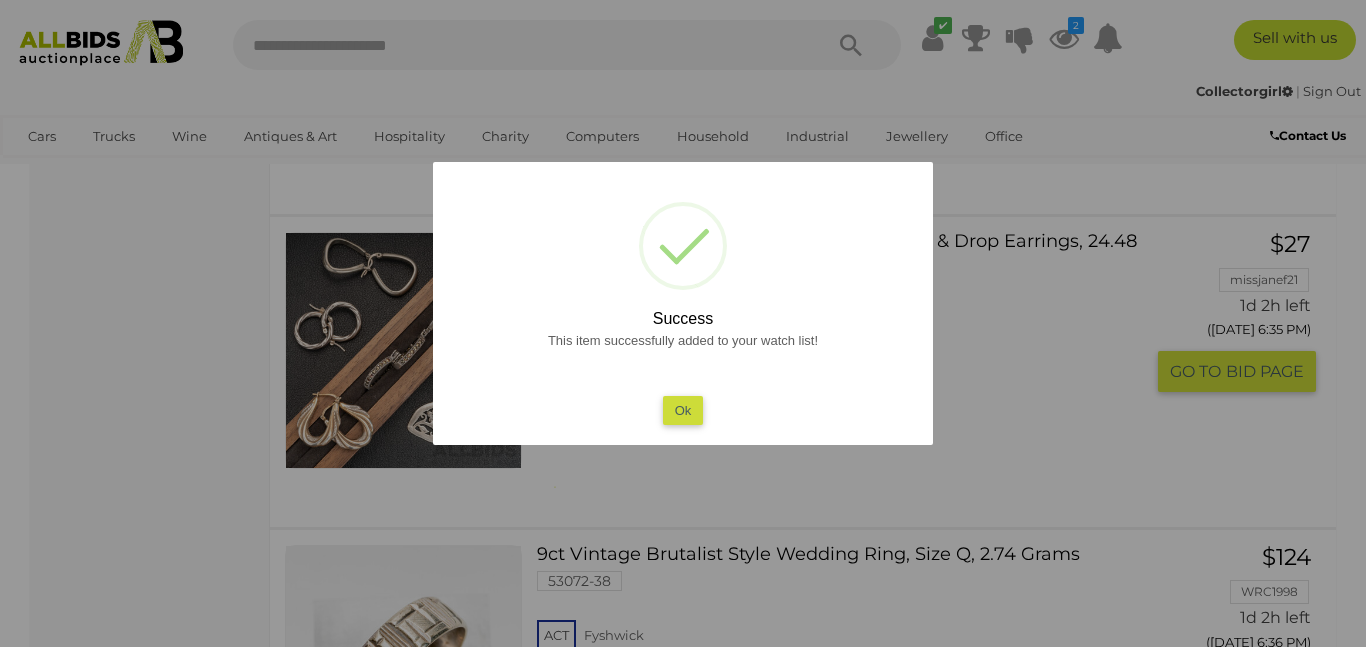 click on "Ok" at bounding box center (683, 410) 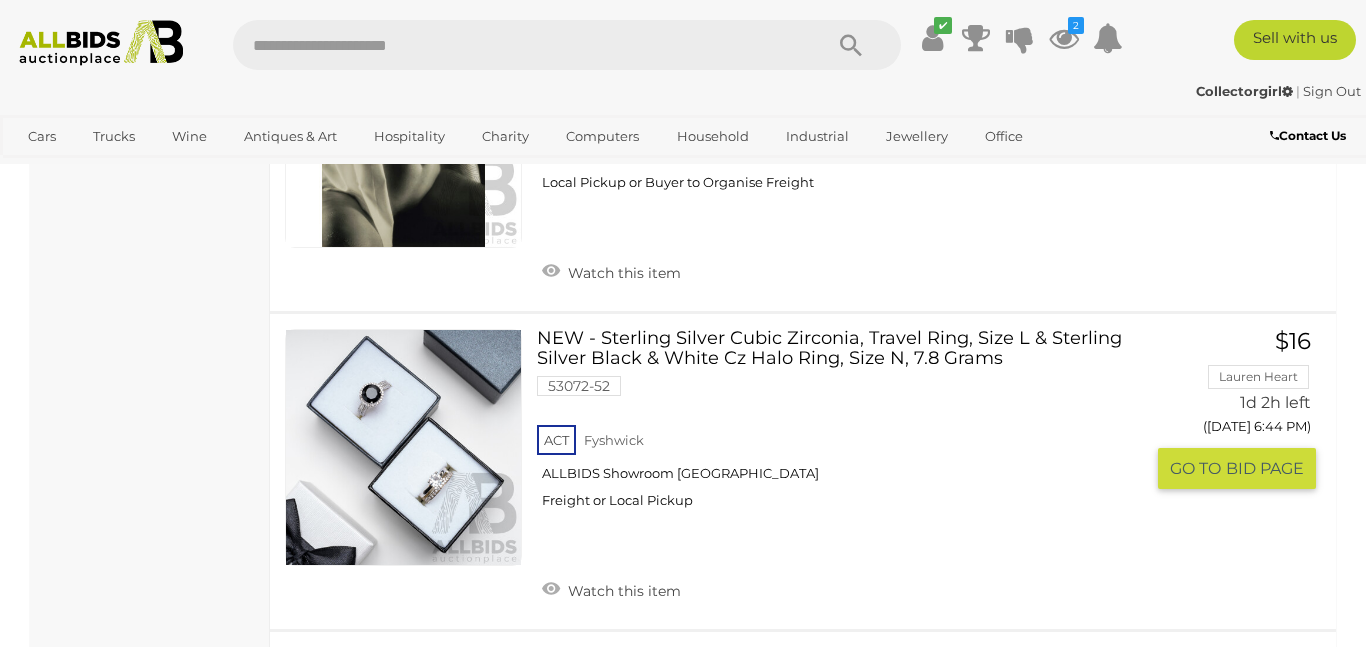 scroll, scrollTop: 7730, scrollLeft: 0, axis: vertical 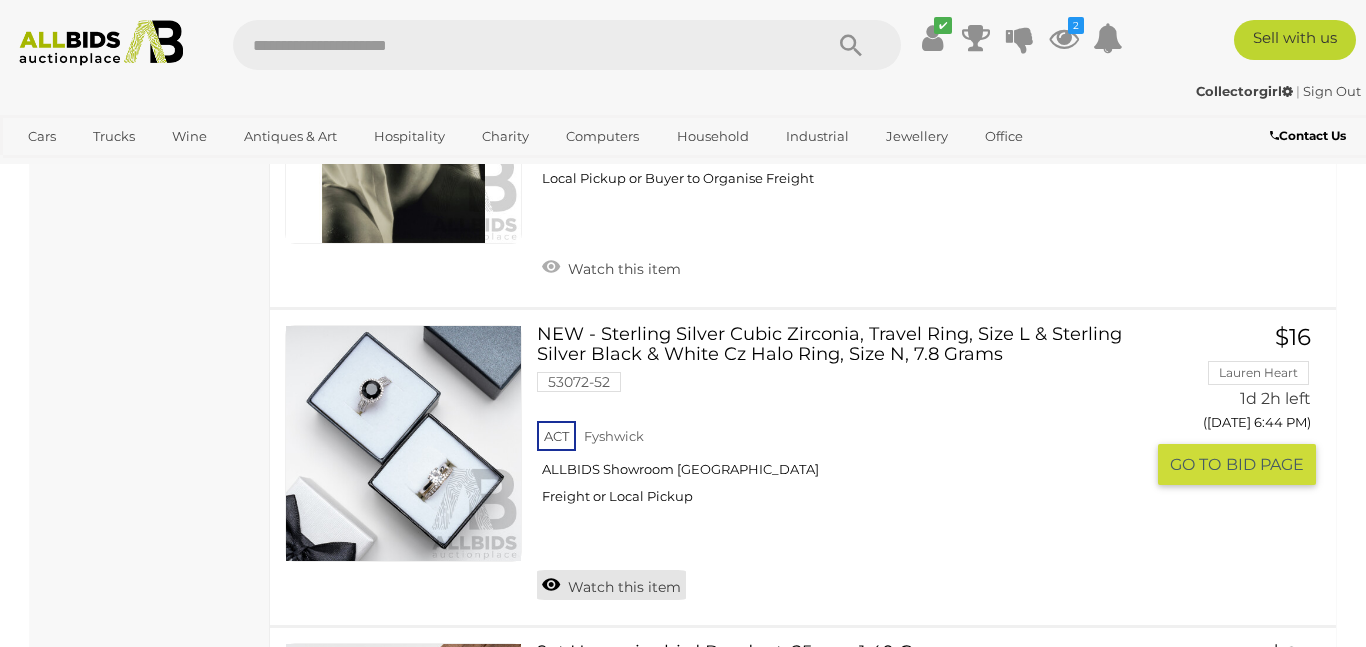 click on "Watch this item" at bounding box center [611, 585] 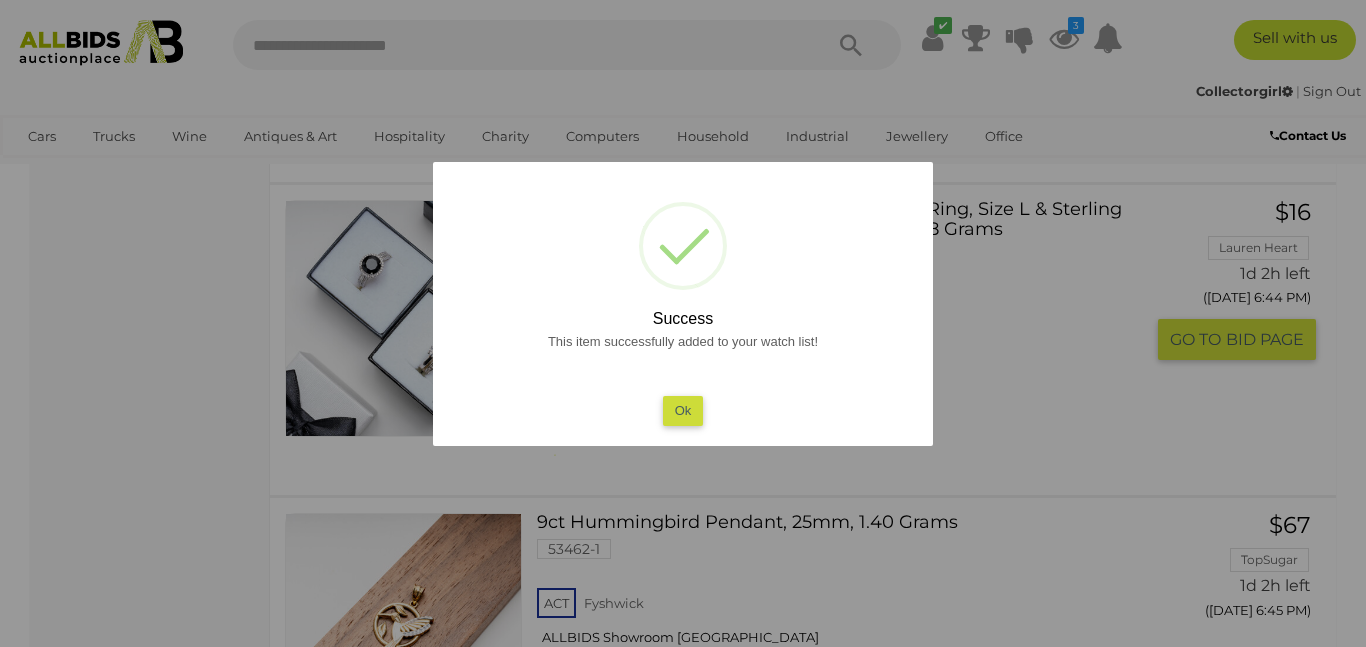 click on "Ok" at bounding box center [683, 410] 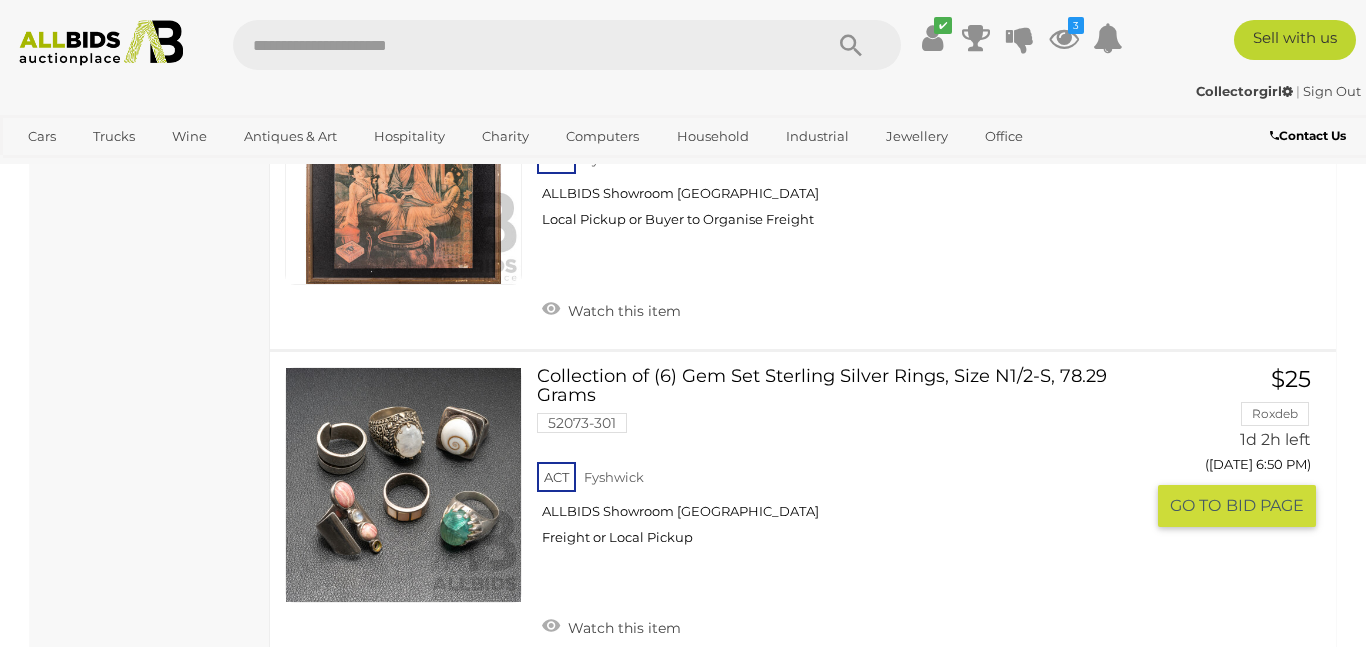 scroll, scrollTop: 10889, scrollLeft: 0, axis: vertical 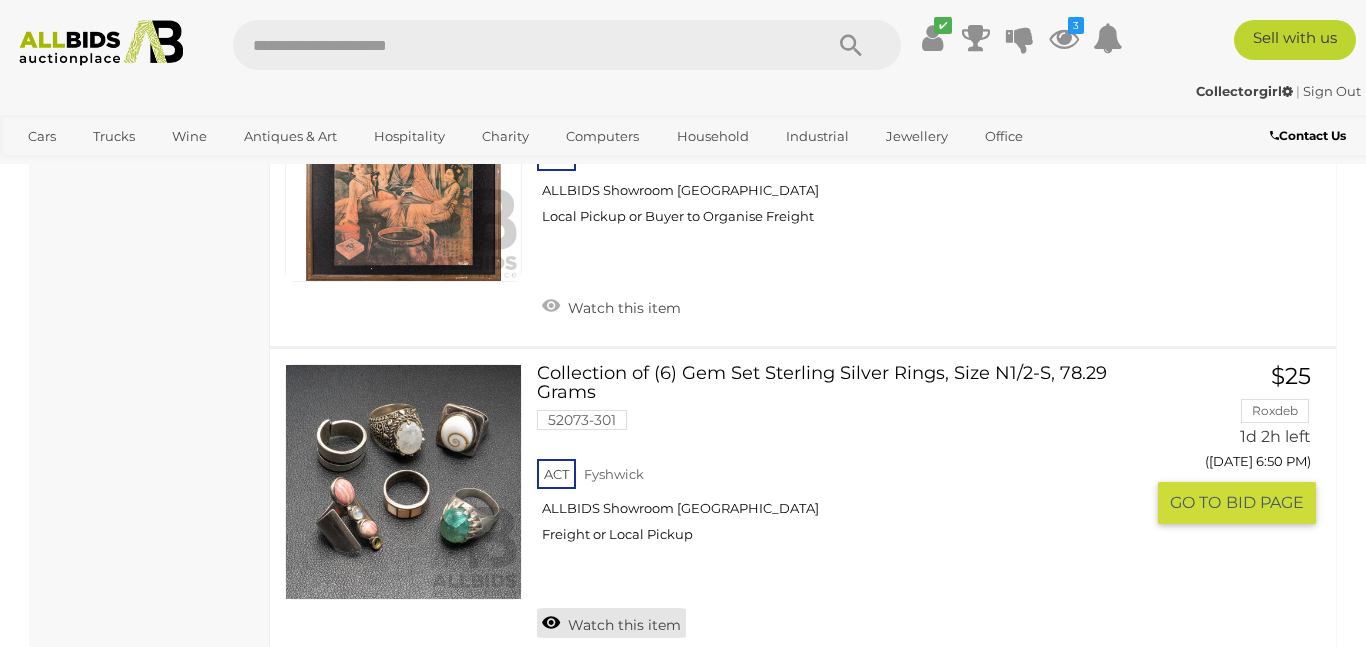 click on "Watch this item" at bounding box center [611, 623] 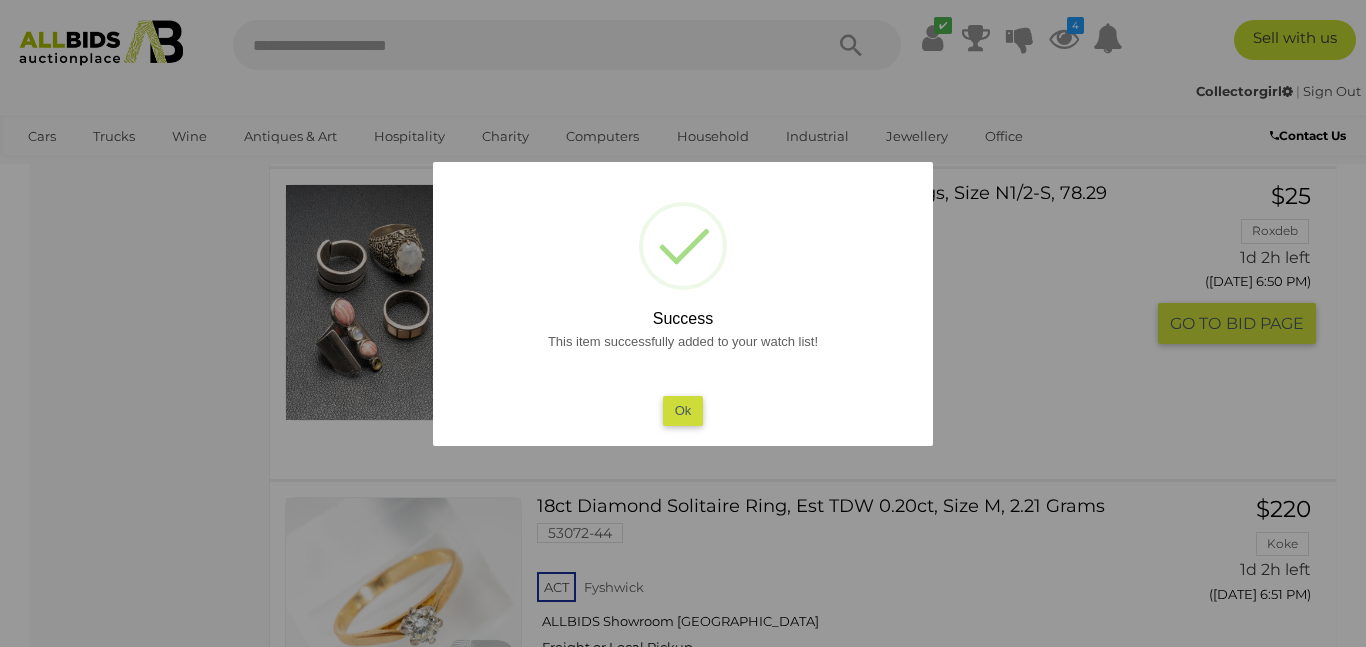 click on "Ok" at bounding box center (683, 410) 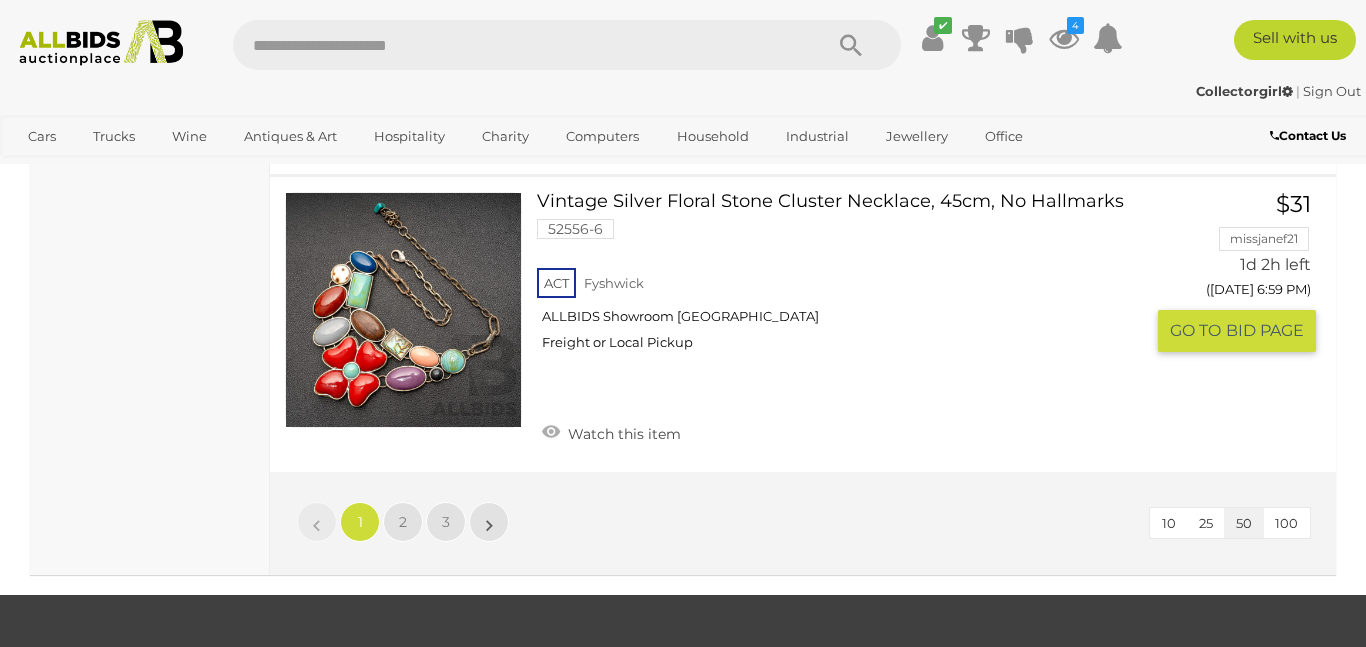 scroll, scrollTop: 16127, scrollLeft: 0, axis: vertical 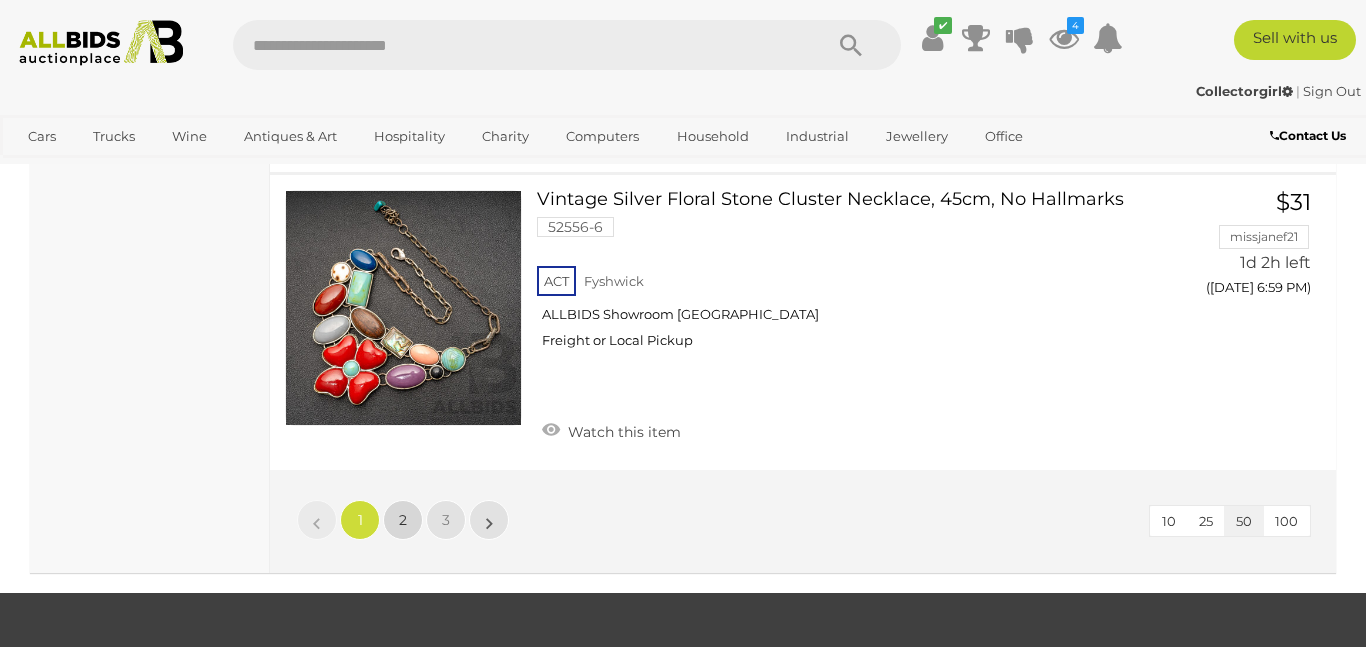 click on "2" at bounding box center (403, 520) 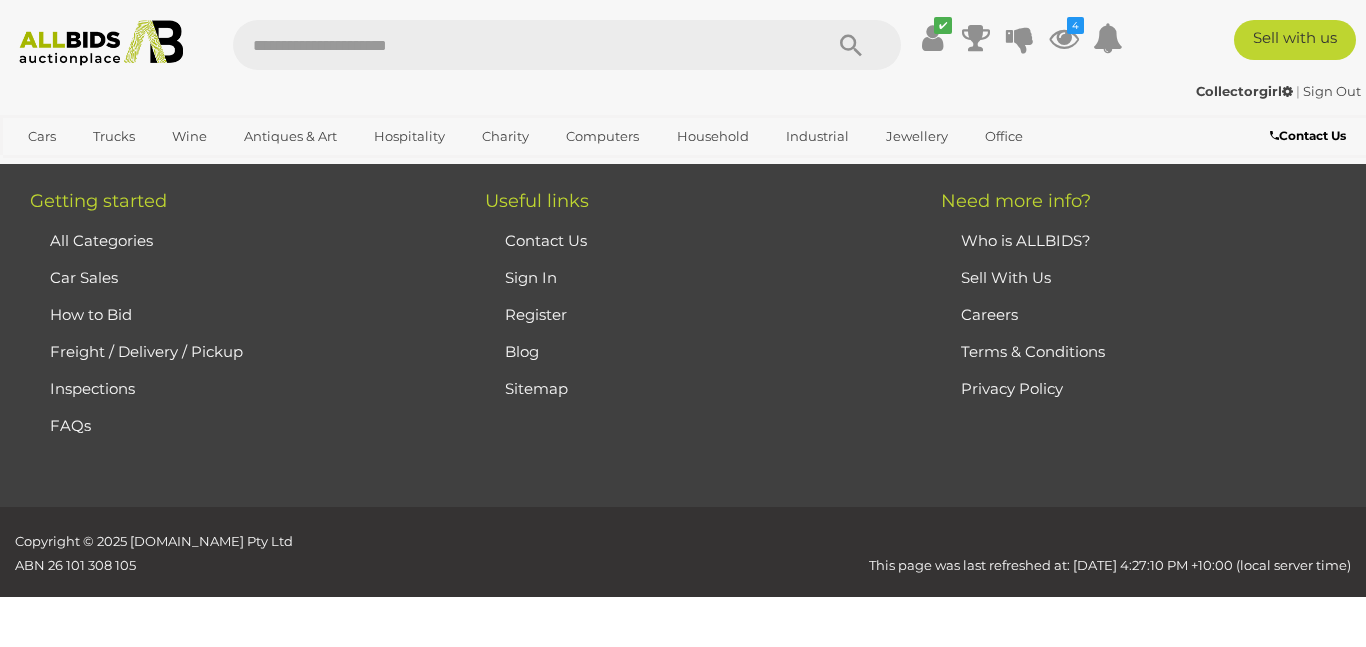 scroll, scrollTop: 446, scrollLeft: 0, axis: vertical 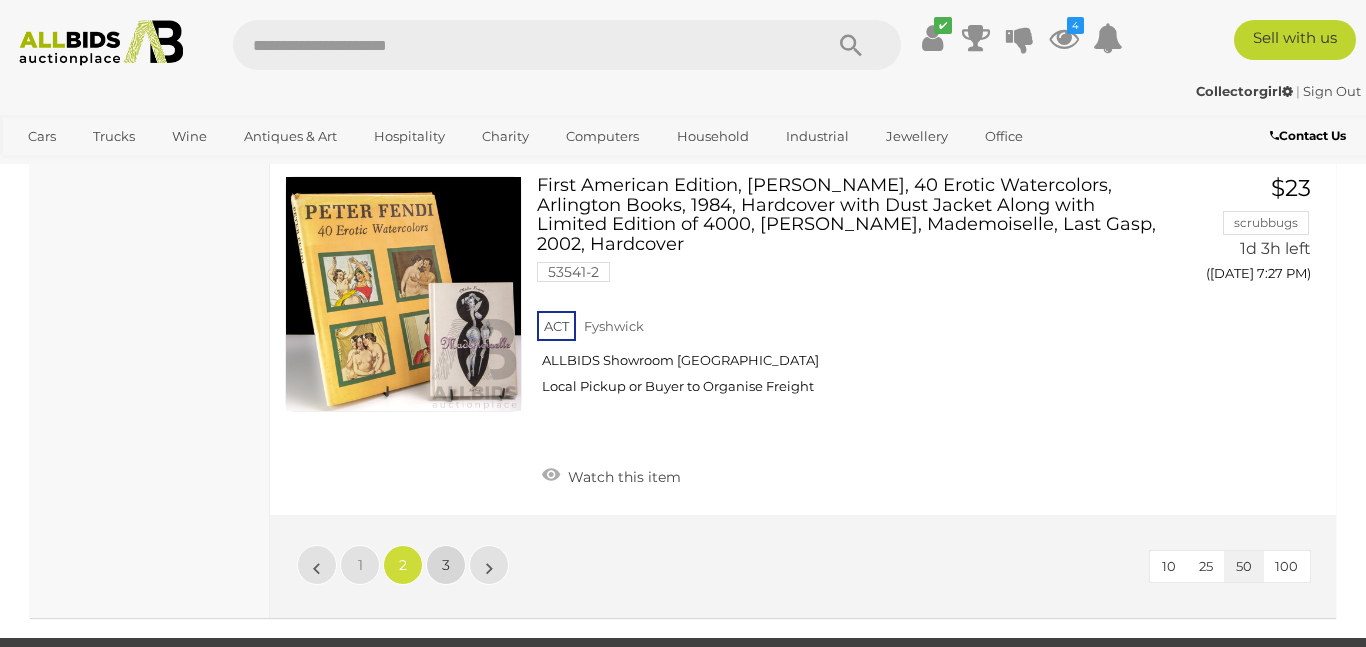 click on "3" at bounding box center [446, 565] 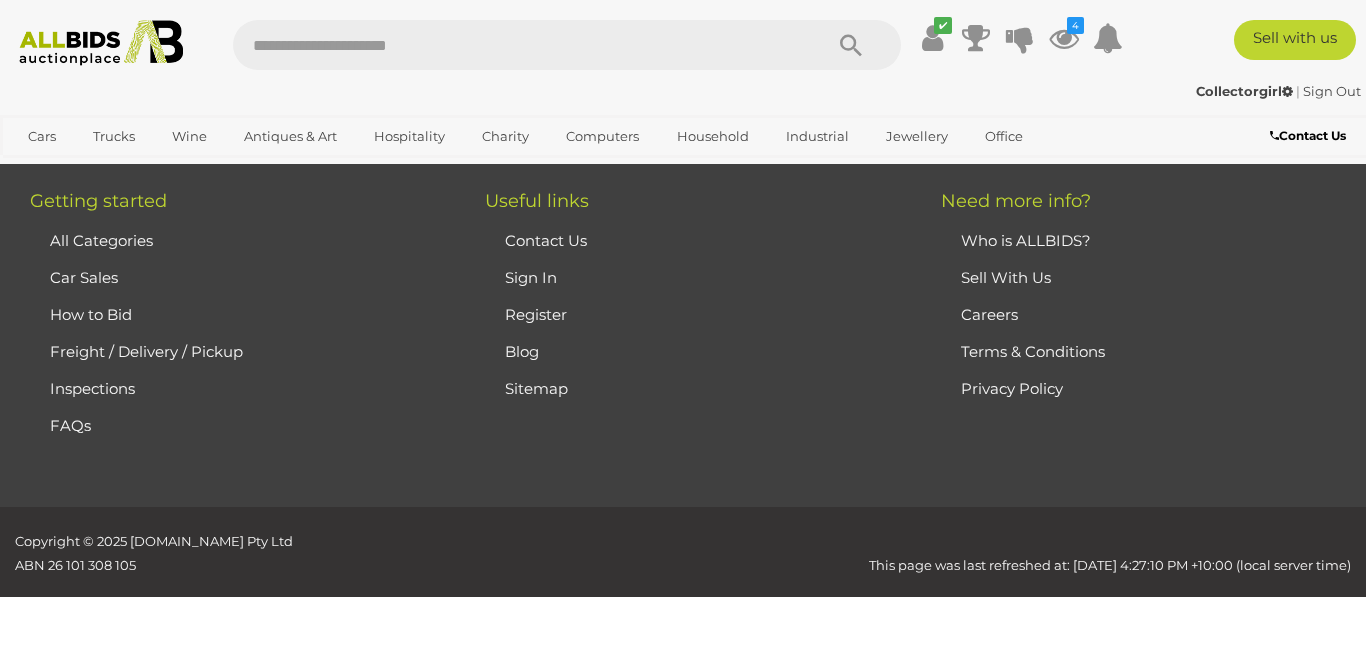 scroll, scrollTop: 446, scrollLeft: 0, axis: vertical 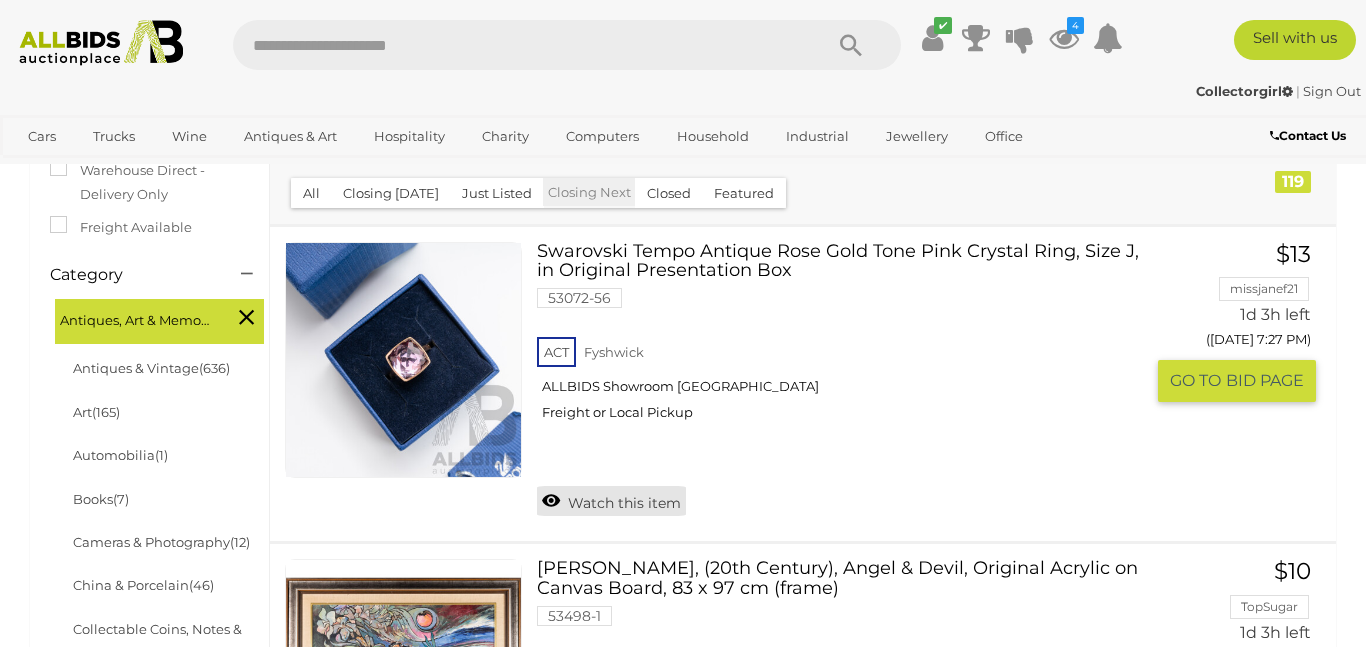 click on "Watch this item" at bounding box center (611, 501) 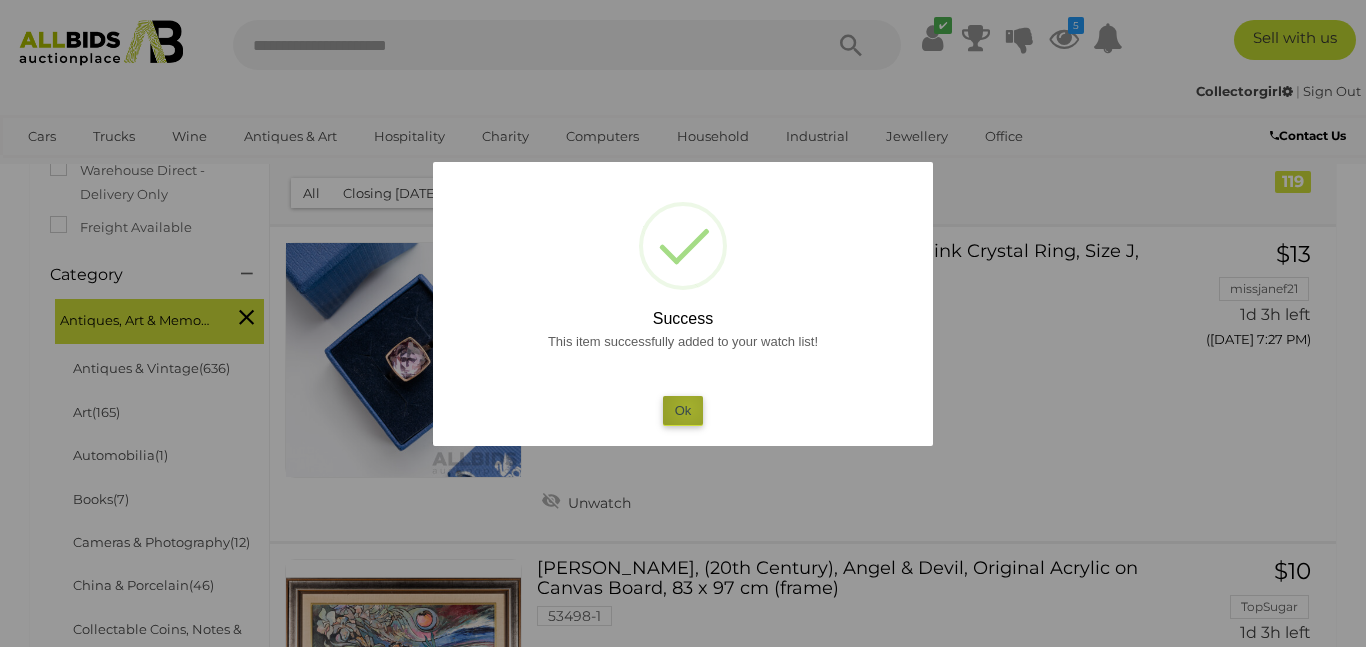 click on "Ok" at bounding box center (683, 410) 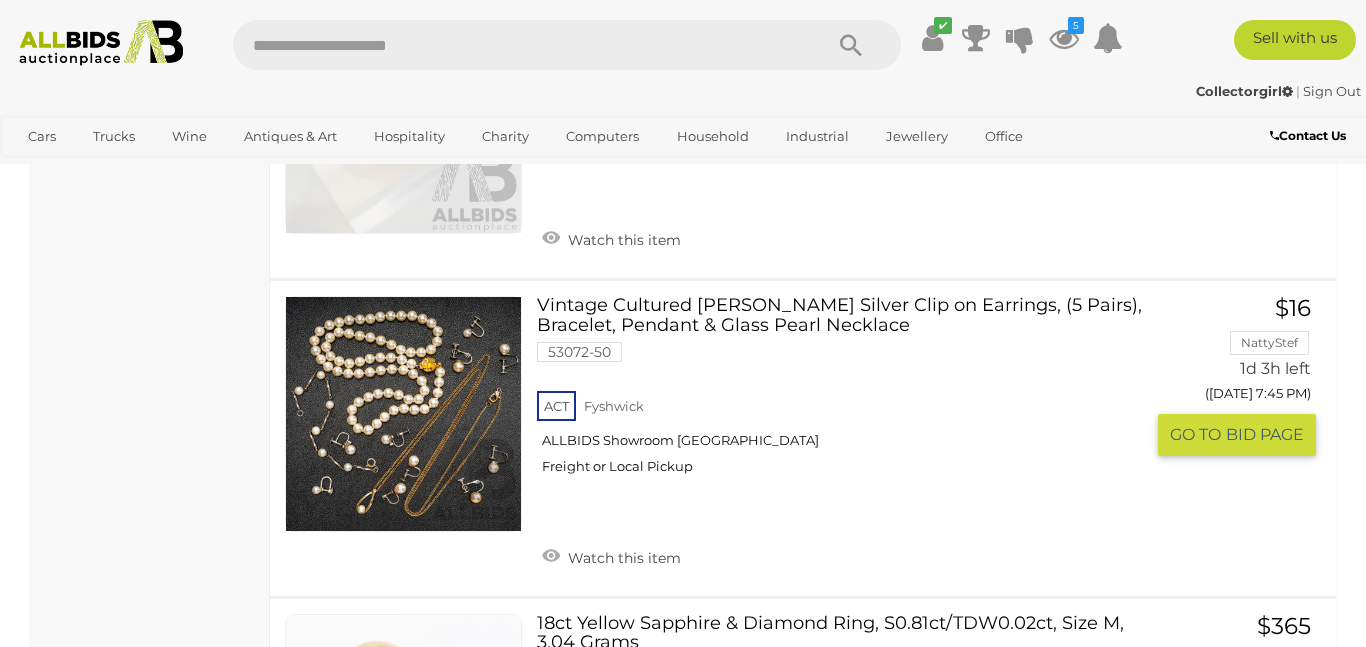 scroll, scrollTop: 4779, scrollLeft: 0, axis: vertical 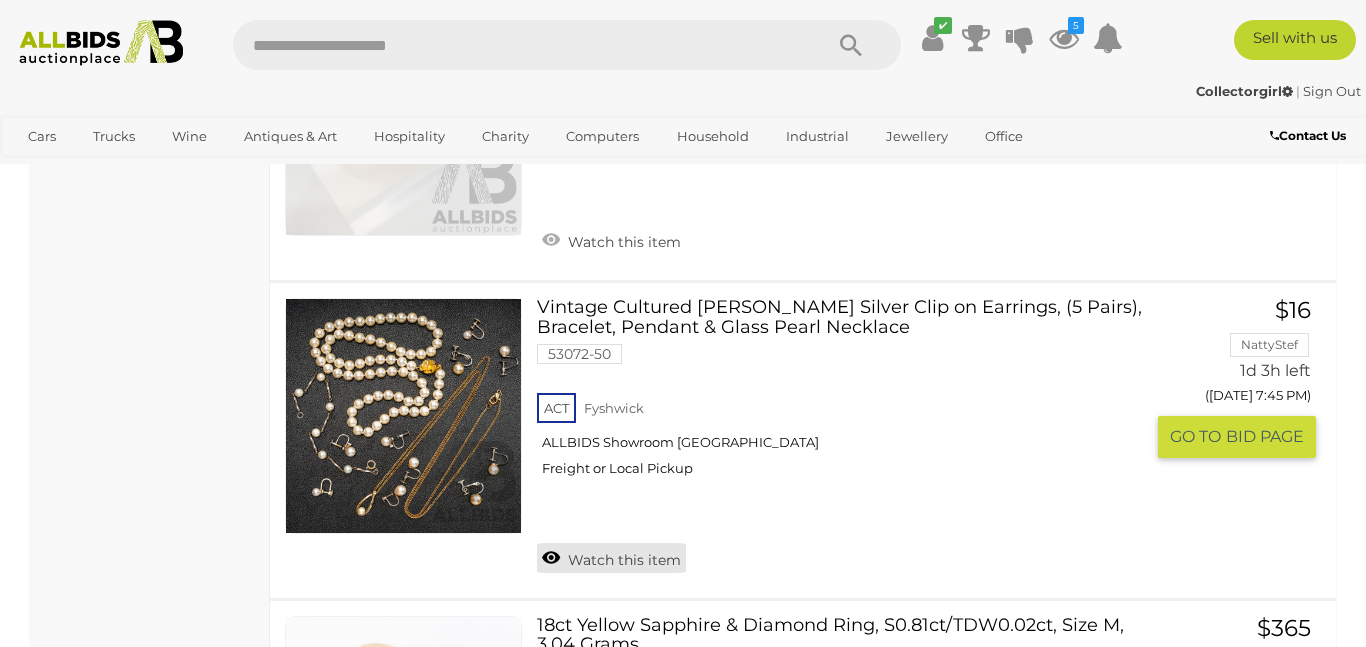 click on "Watch this item" at bounding box center (611, 558) 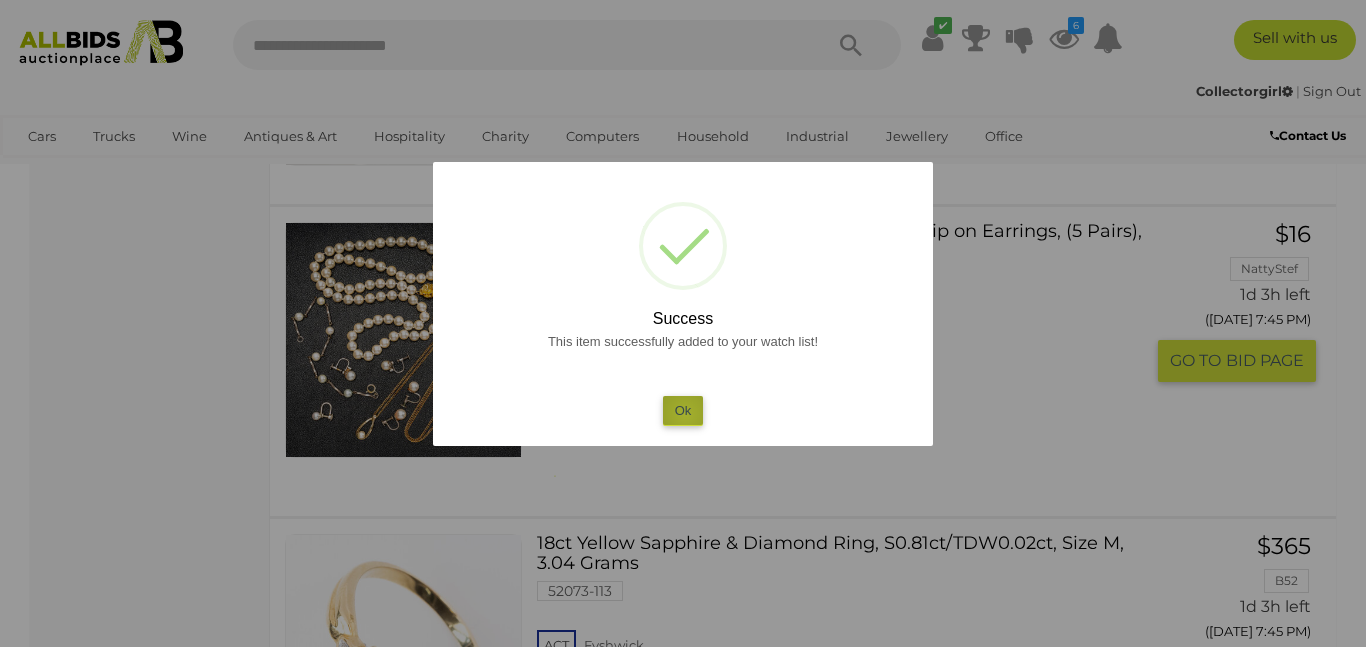 click on "Ok" at bounding box center (683, 410) 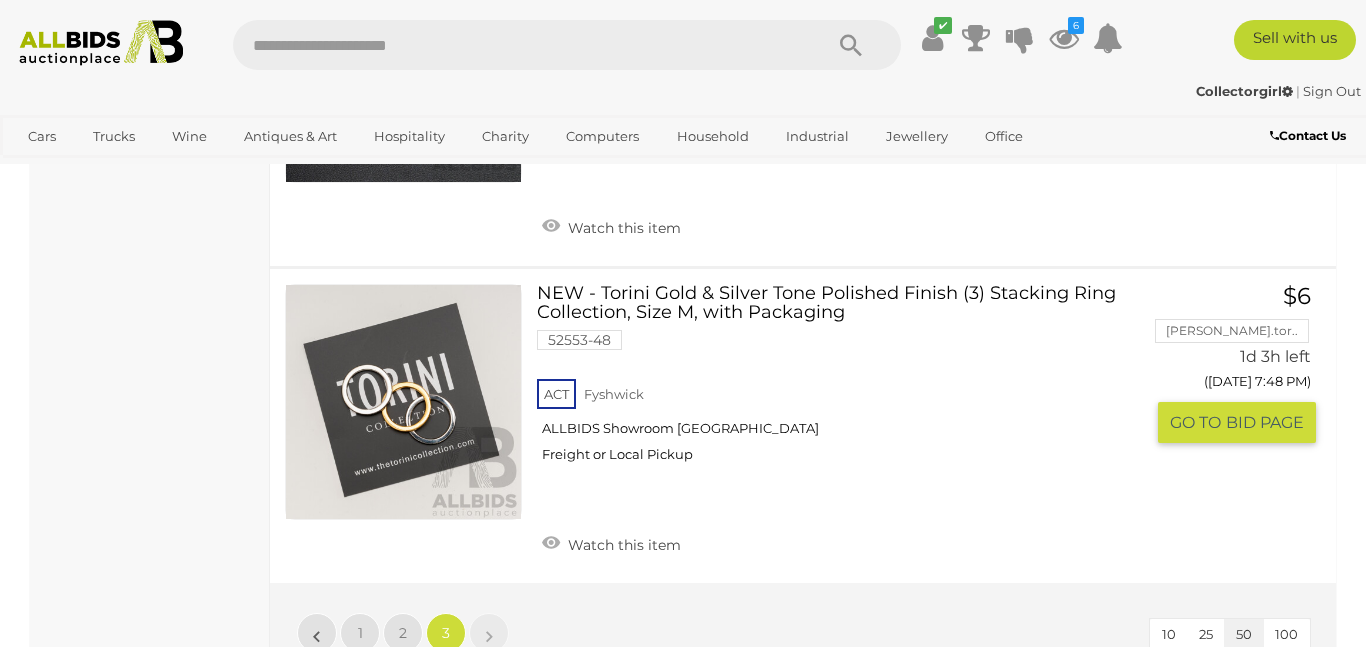 scroll, scrollTop: 6086, scrollLeft: 0, axis: vertical 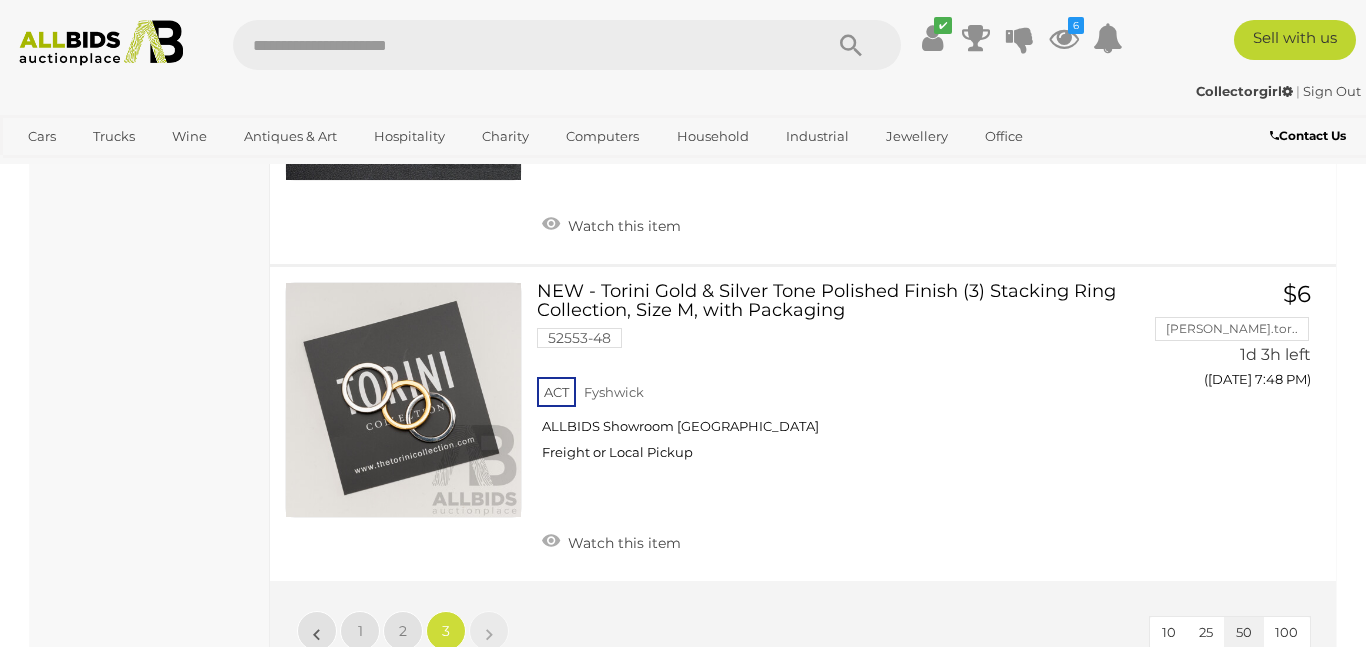 click on "»" at bounding box center (489, 631) 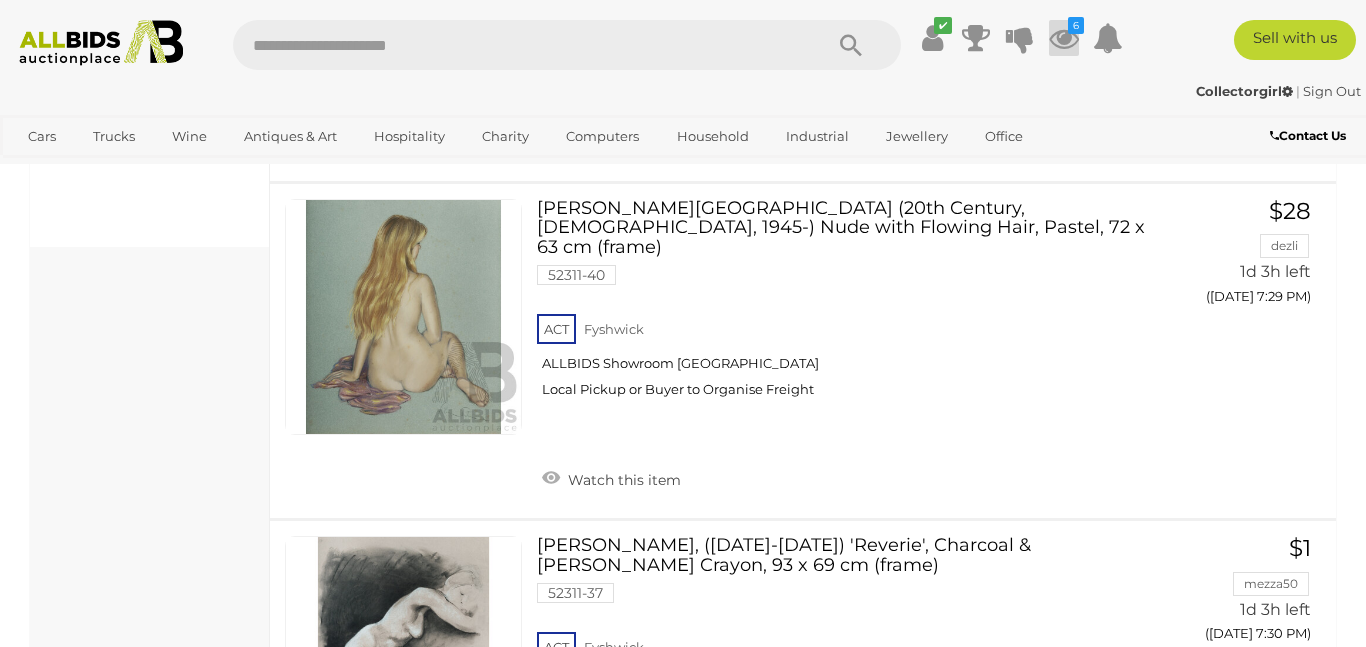 scroll, scrollTop: 1566, scrollLeft: 0, axis: vertical 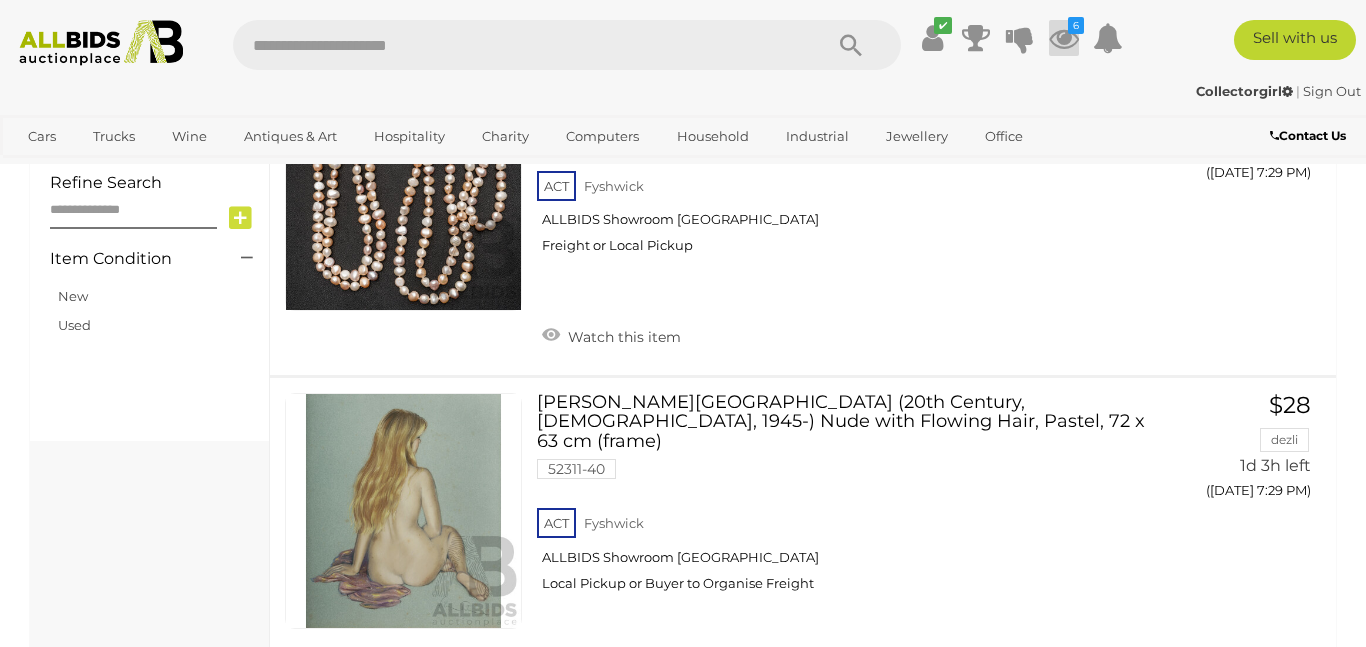 click at bounding box center (1064, 38) 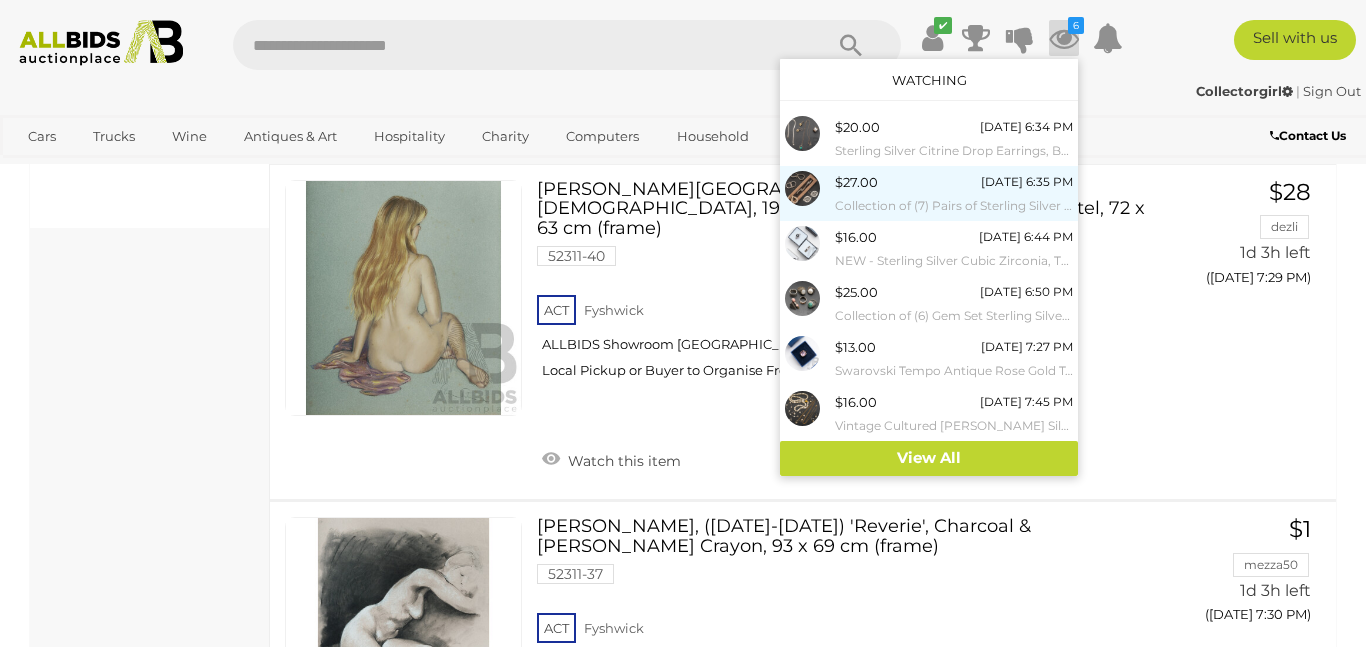 scroll, scrollTop: 1785, scrollLeft: 0, axis: vertical 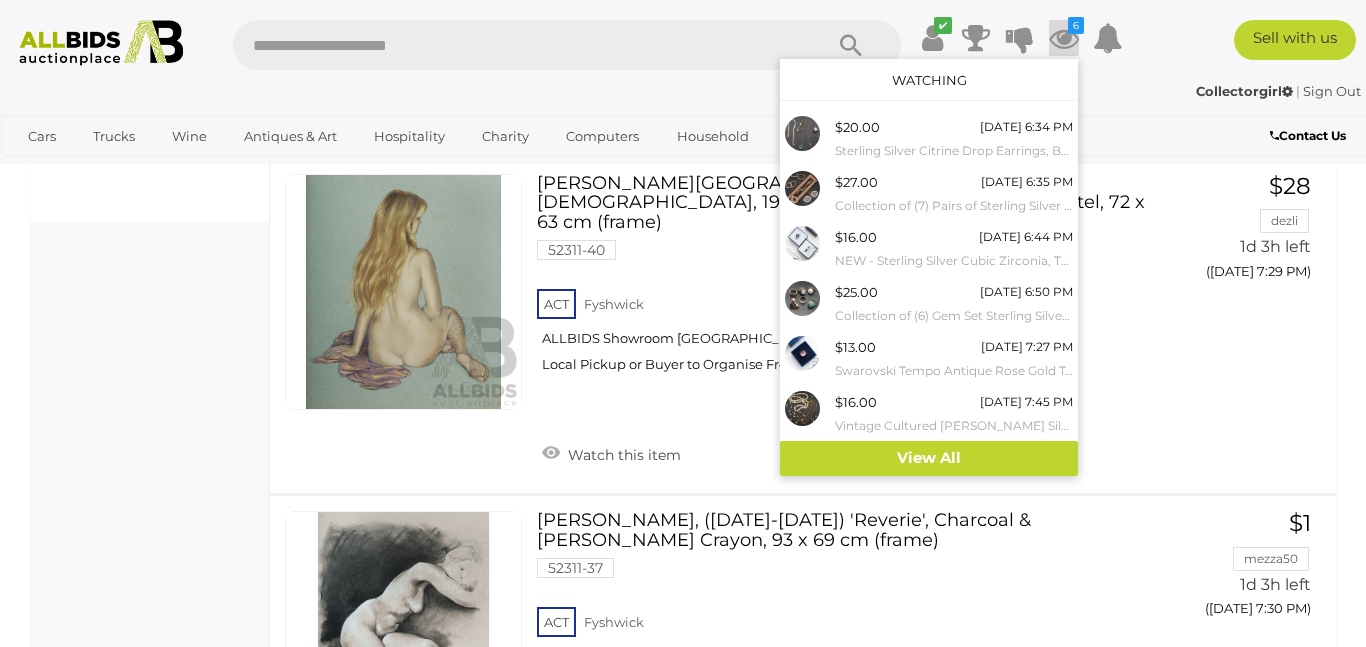 click on "Collectorgirl
|
Sign Out
Collectorgirl
|
Sign Out" at bounding box center [683, 95] 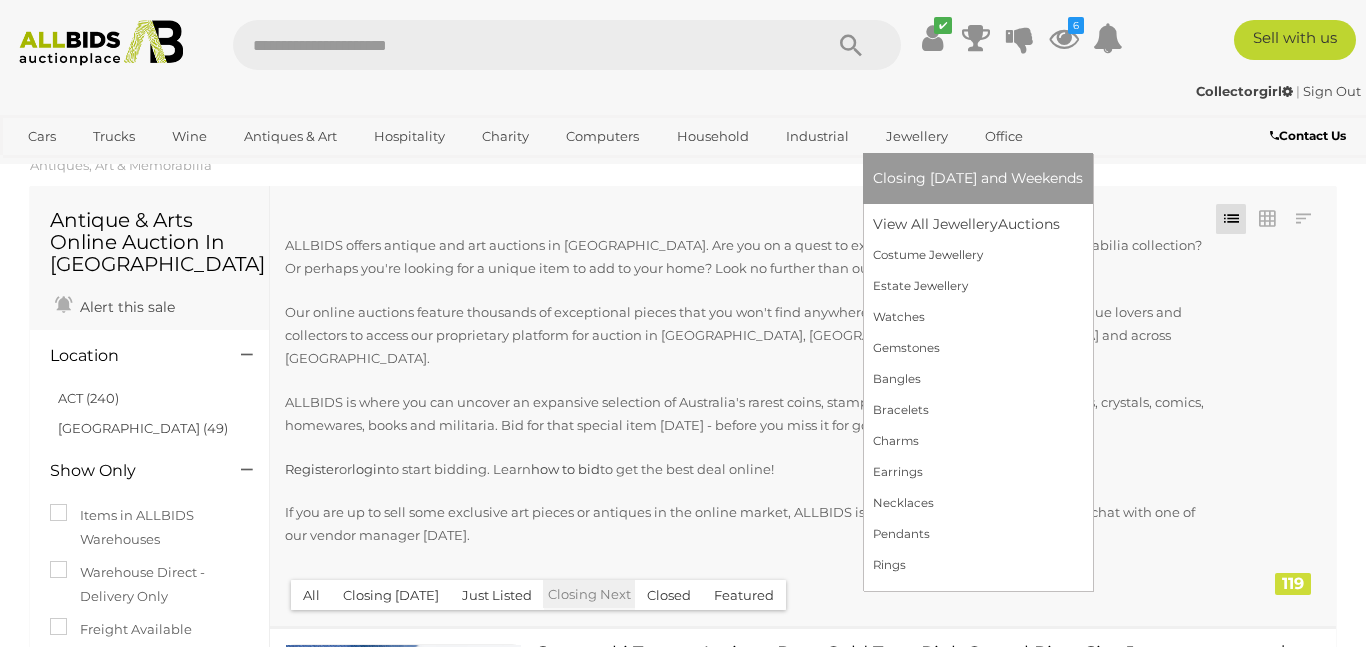 scroll, scrollTop: 0, scrollLeft: 0, axis: both 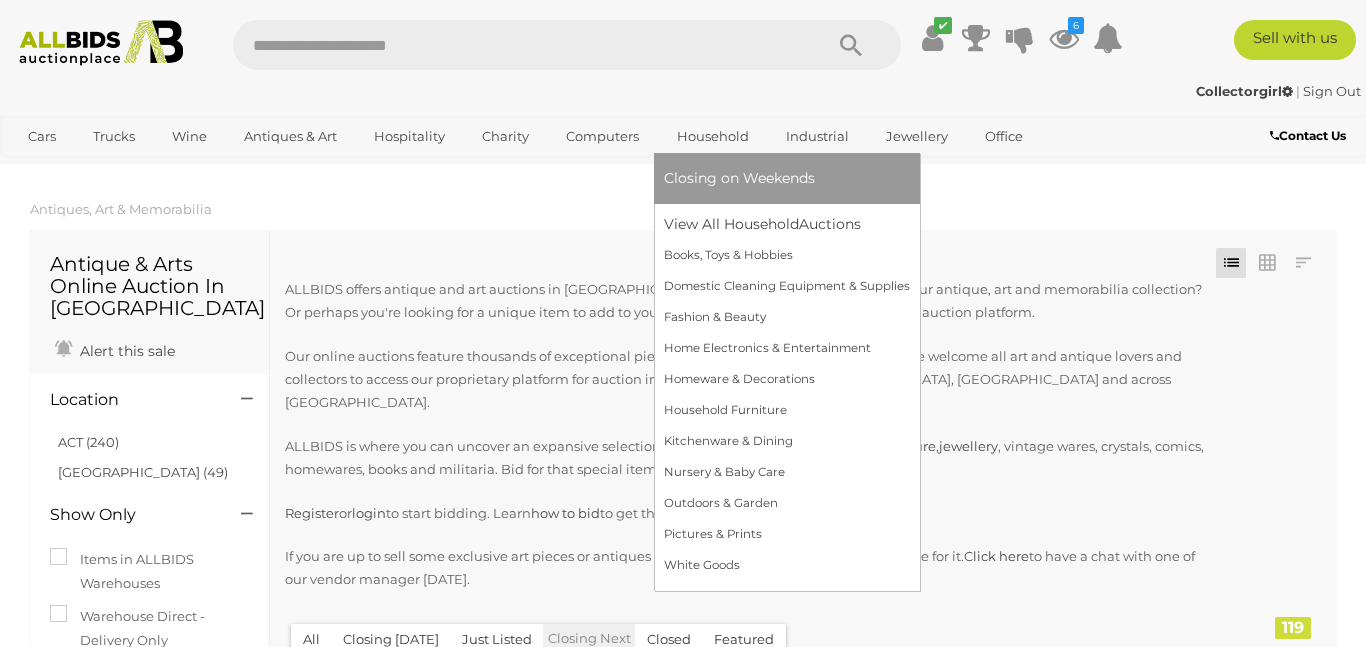 click on "Household" at bounding box center (713, 136) 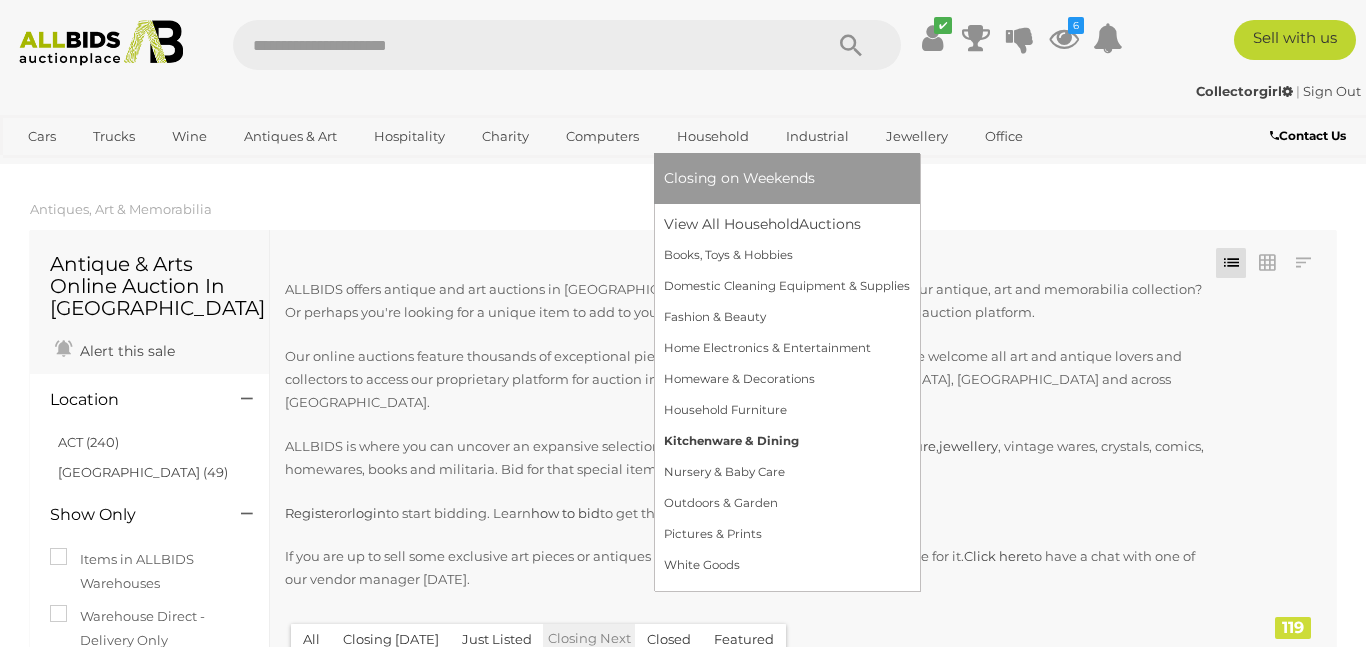 click on "Kitchenware & Dining" at bounding box center (787, 441) 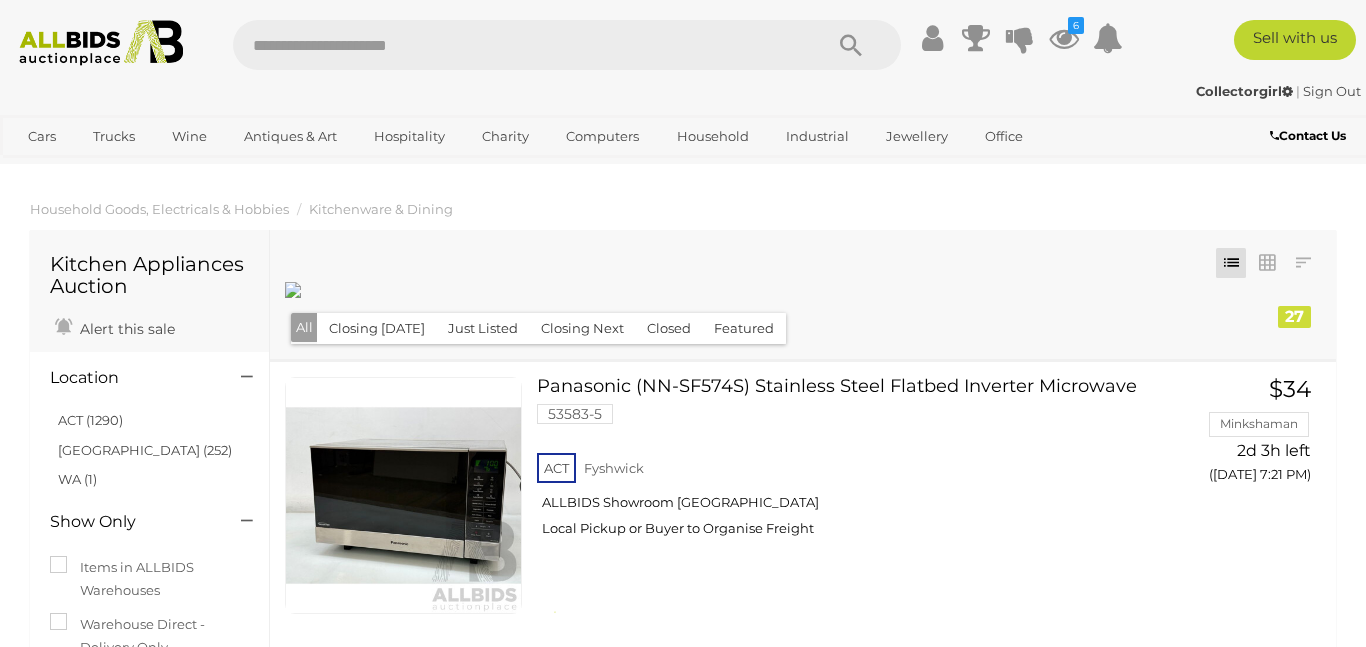 scroll, scrollTop: 0, scrollLeft: 0, axis: both 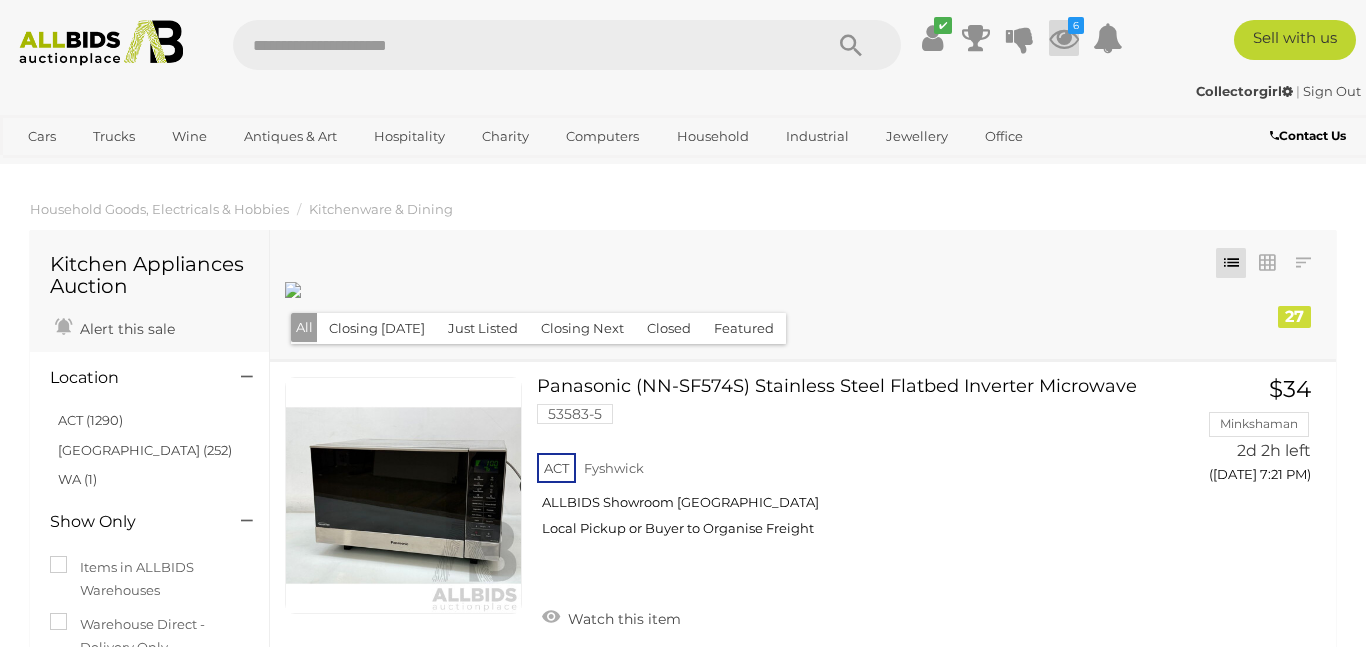 click at bounding box center (1064, 38) 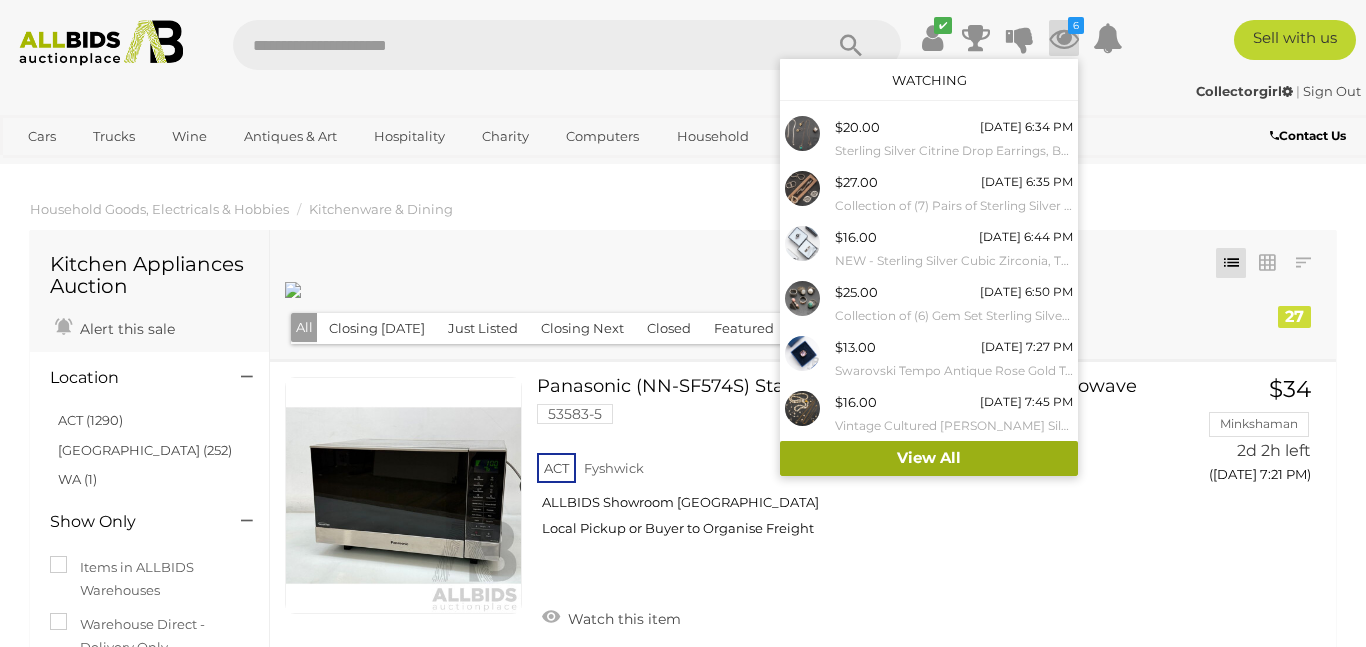 click on "View All" at bounding box center [929, 458] 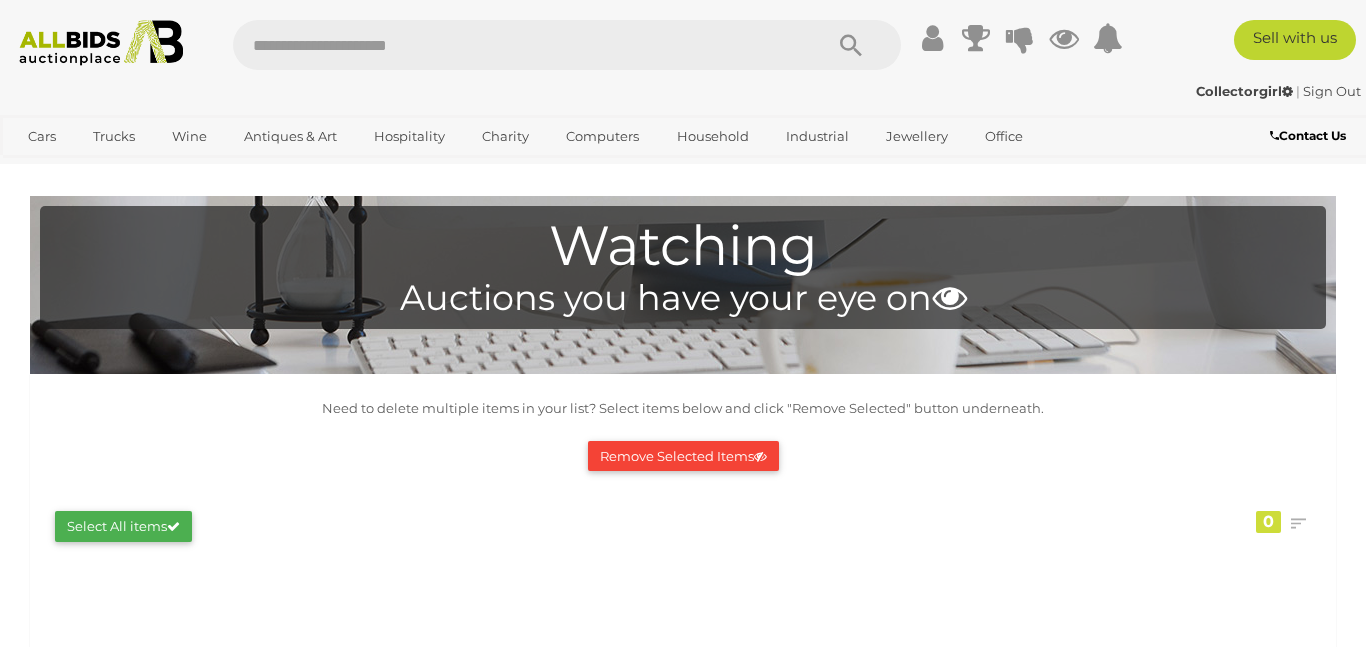 scroll, scrollTop: 0, scrollLeft: 0, axis: both 